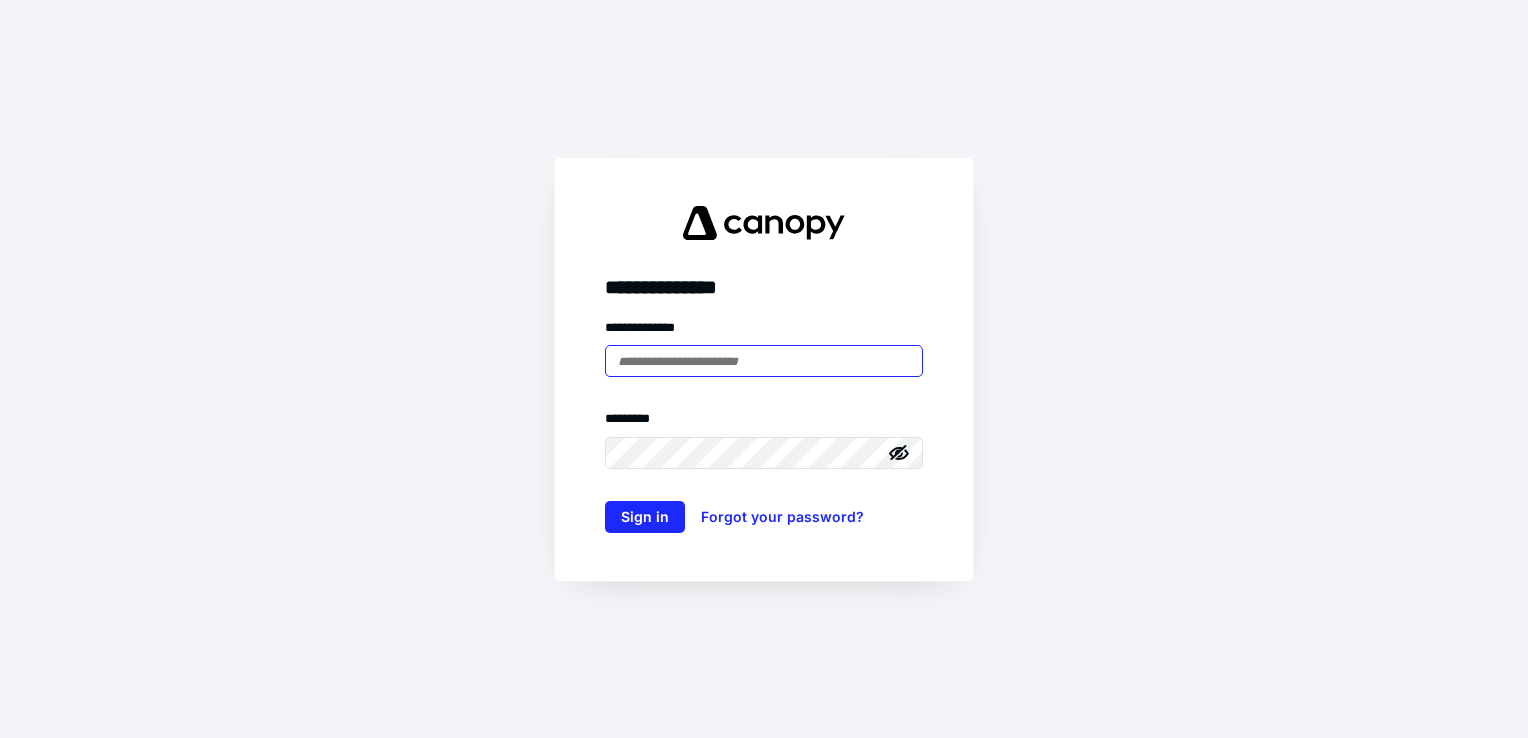 scroll, scrollTop: 0, scrollLeft: 0, axis: both 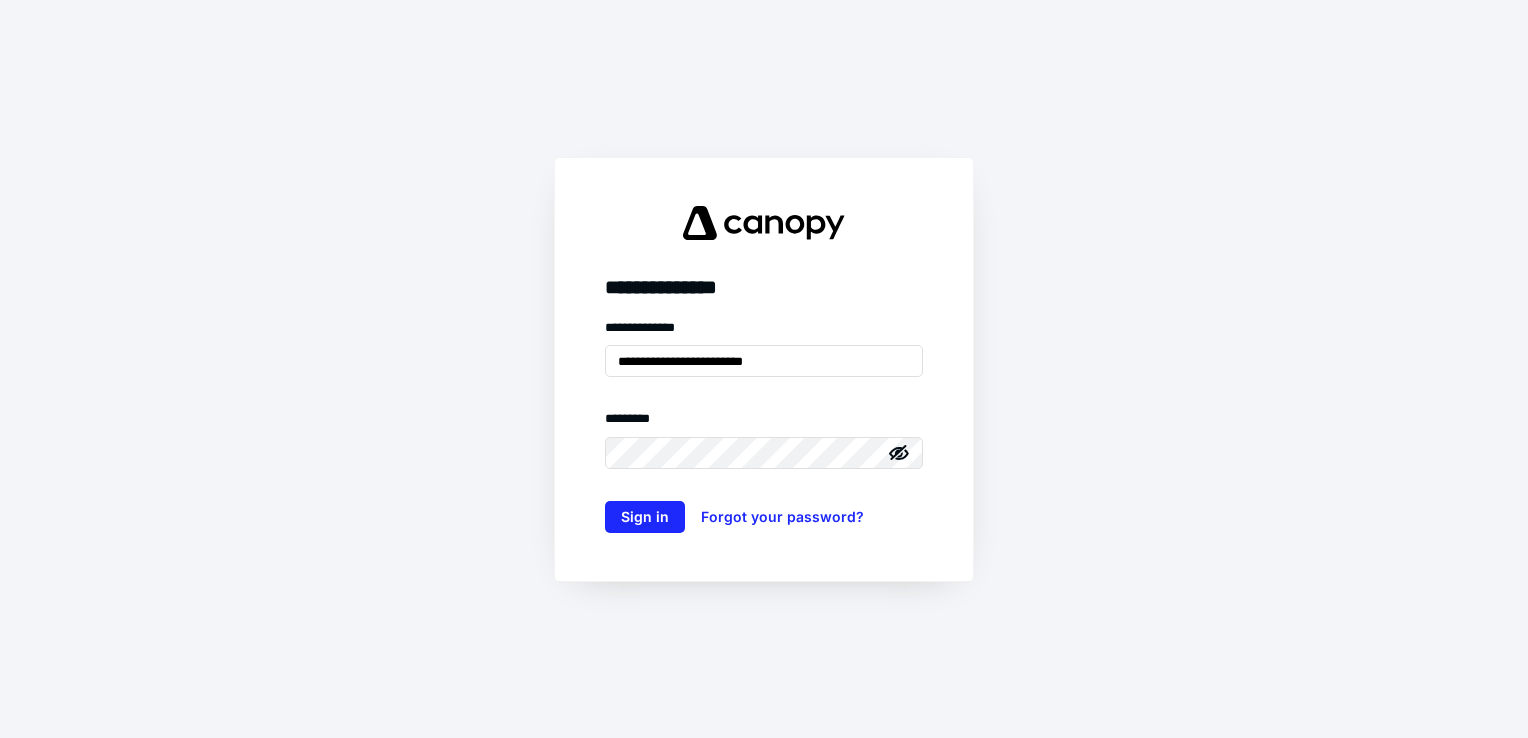 click 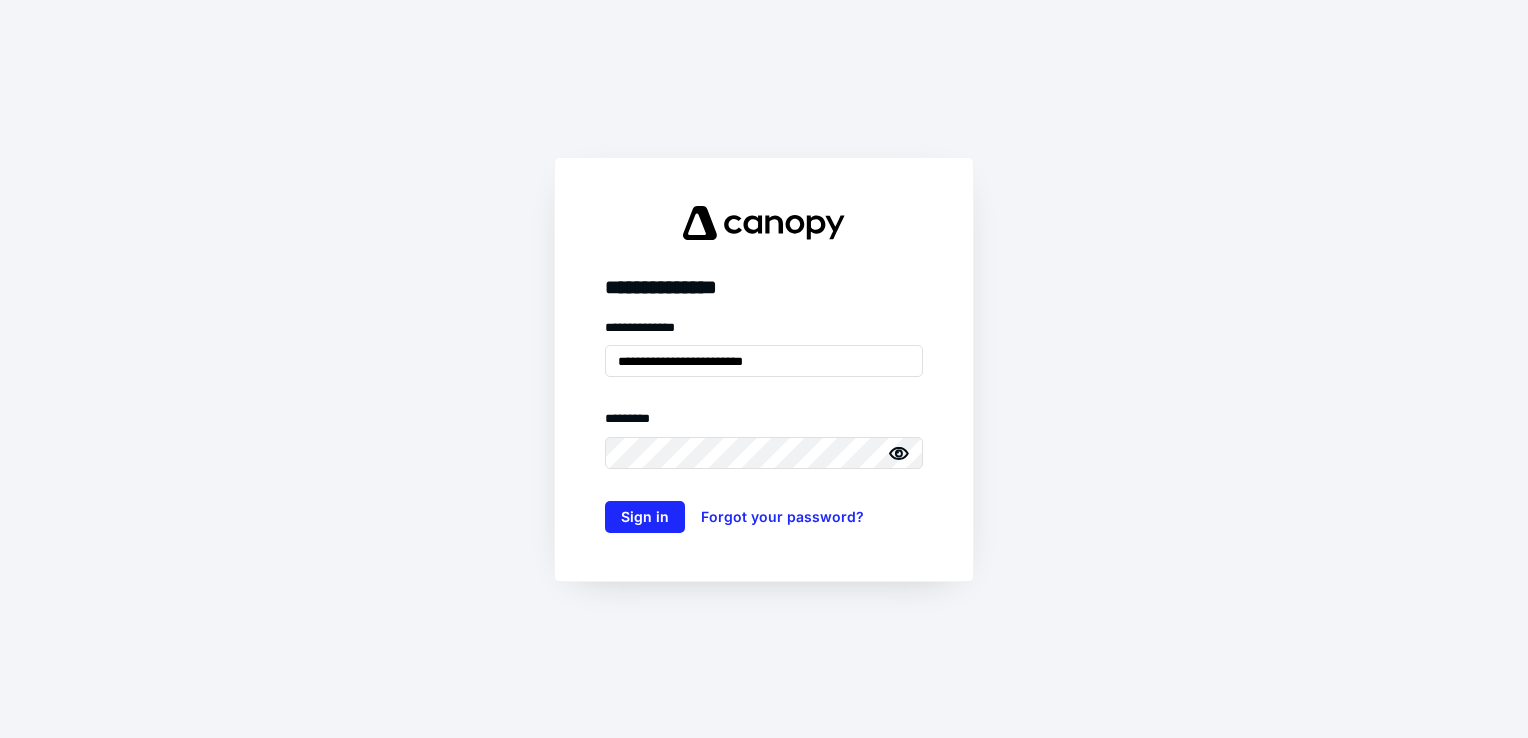 click 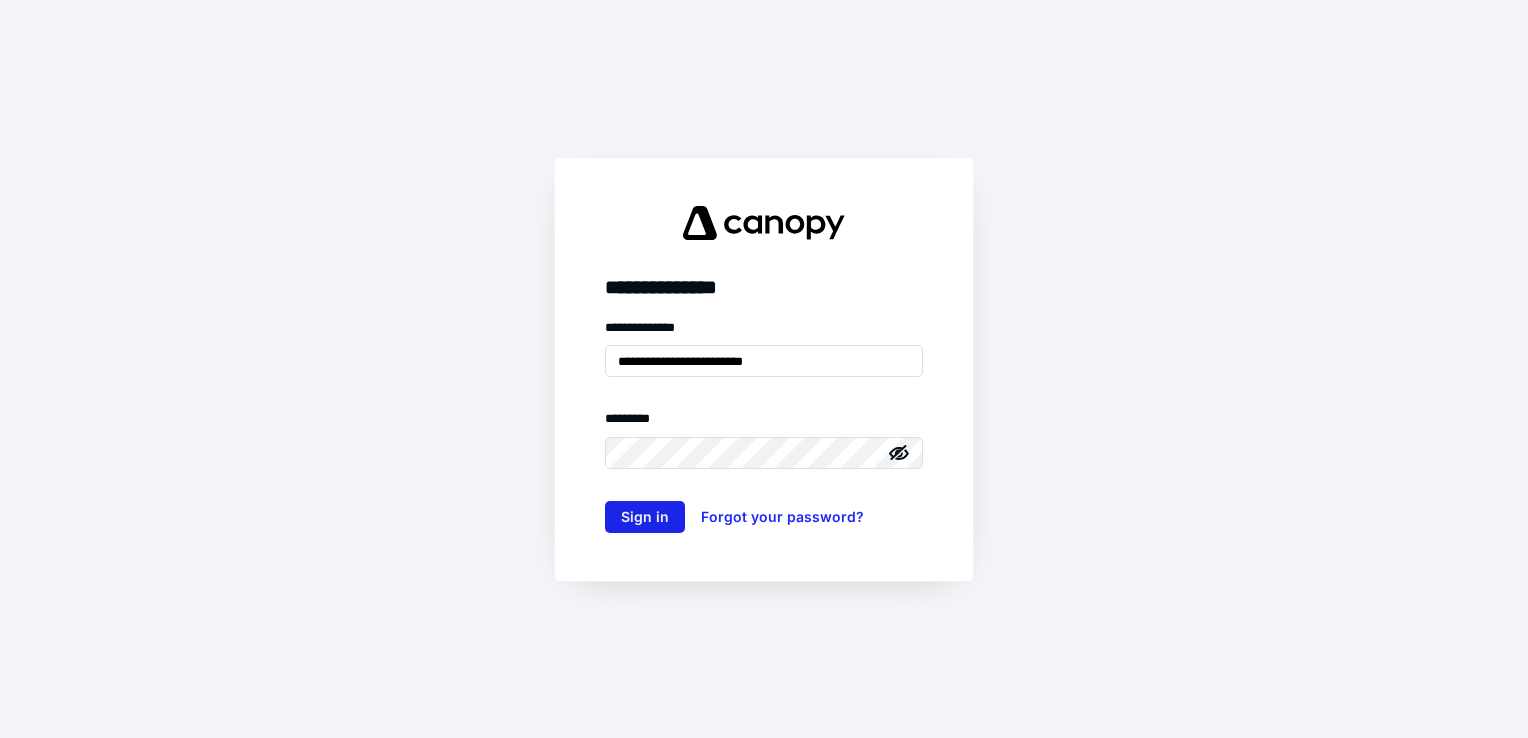 click on "Sign in" at bounding box center (645, 517) 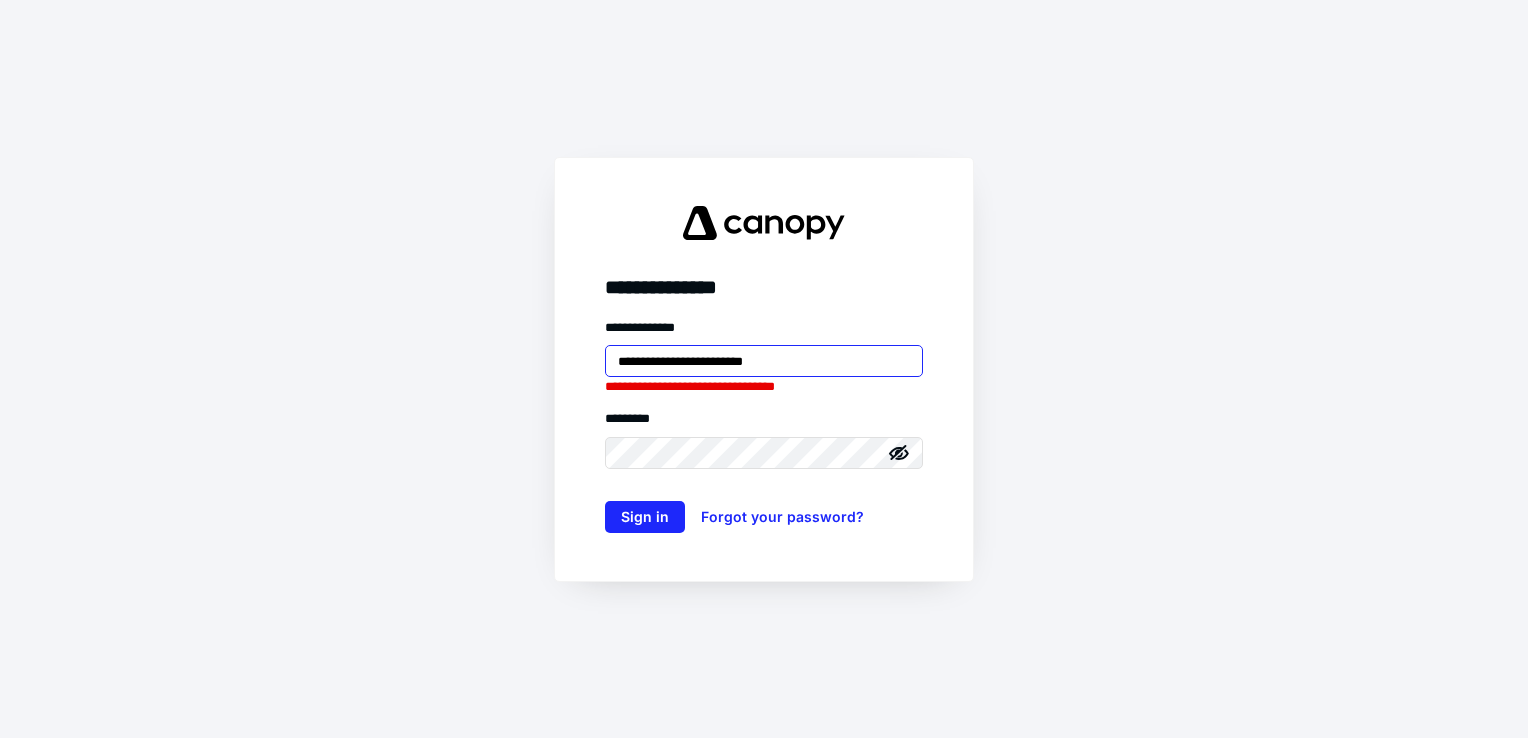 click on "**********" at bounding box center [764, 425] 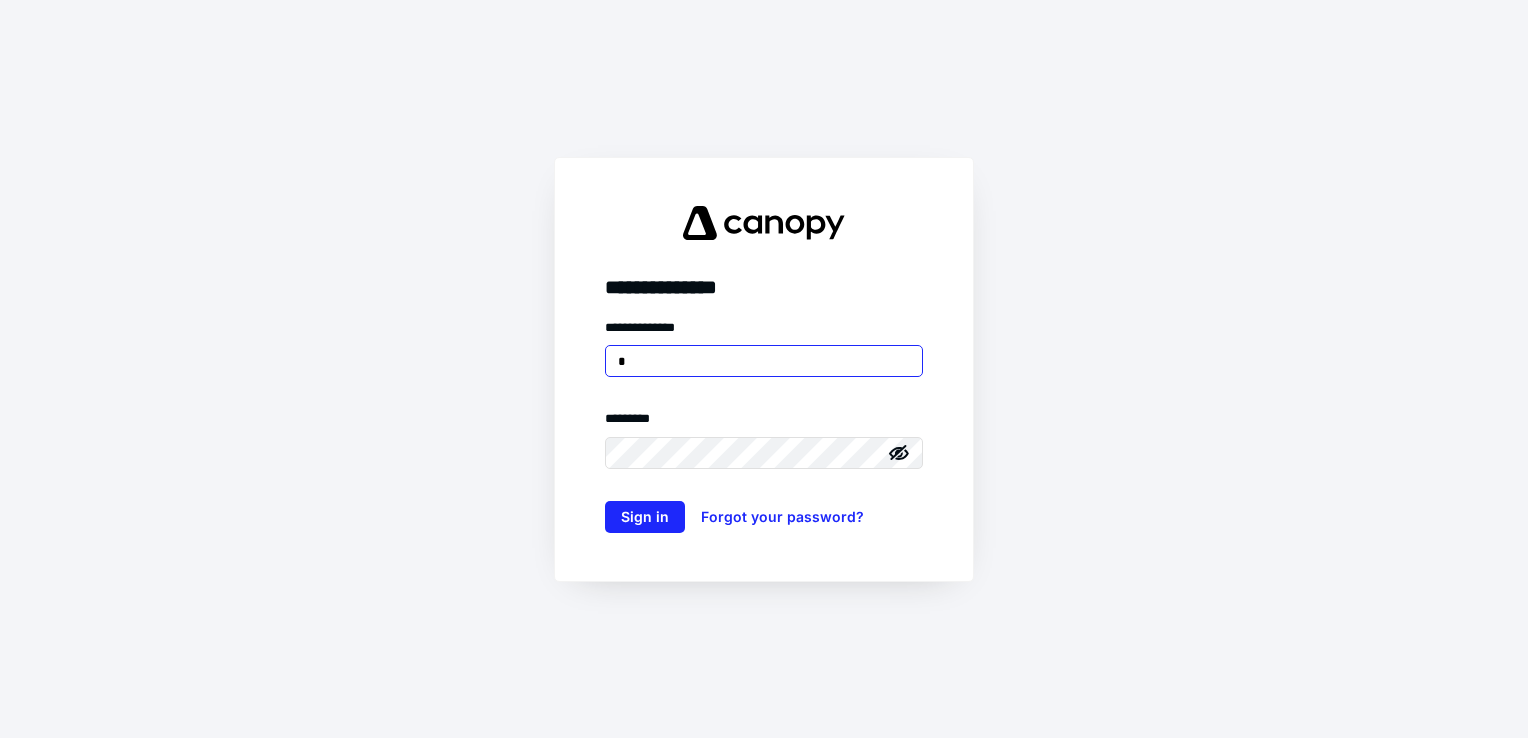 type on "**********" 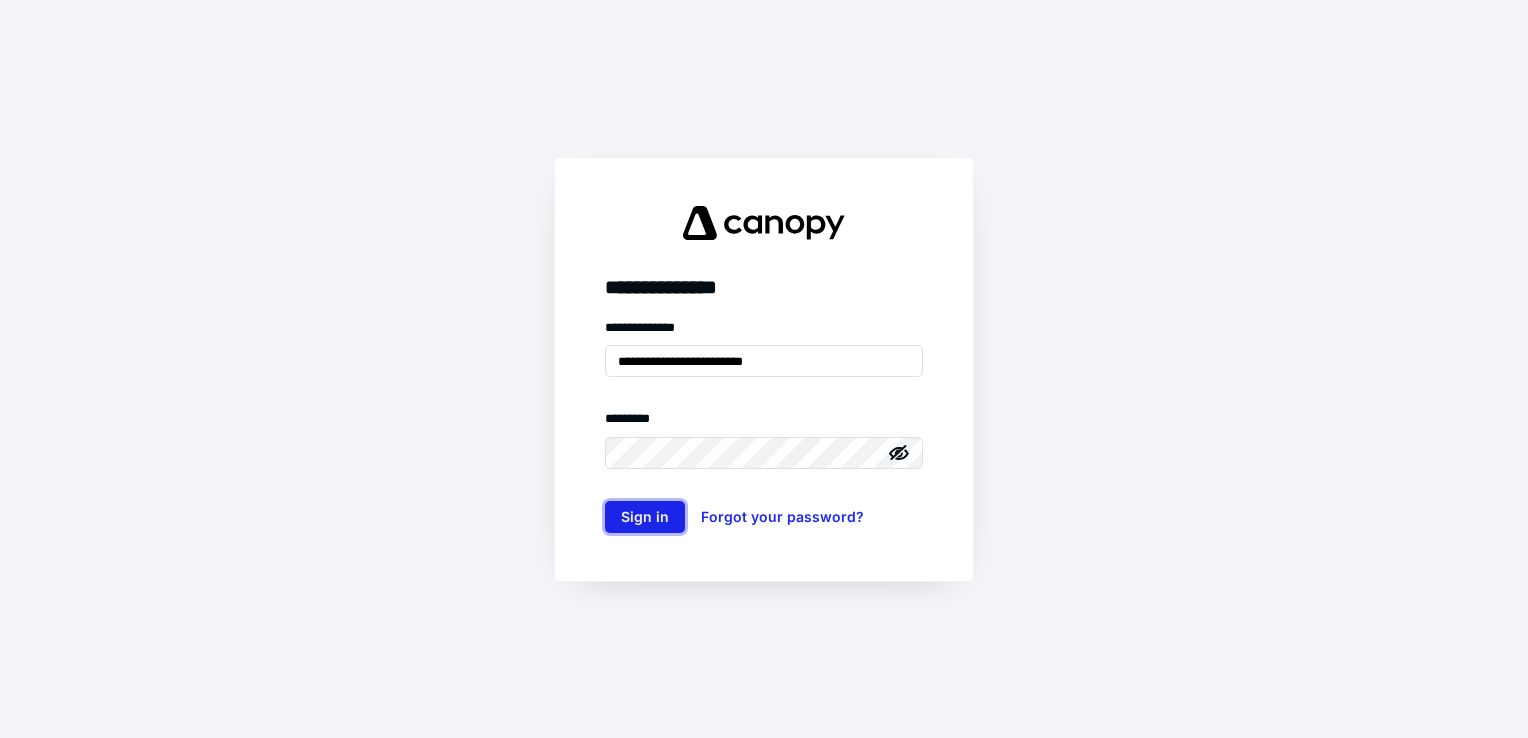 click on "Sign in" at bounding box center (645, 517) 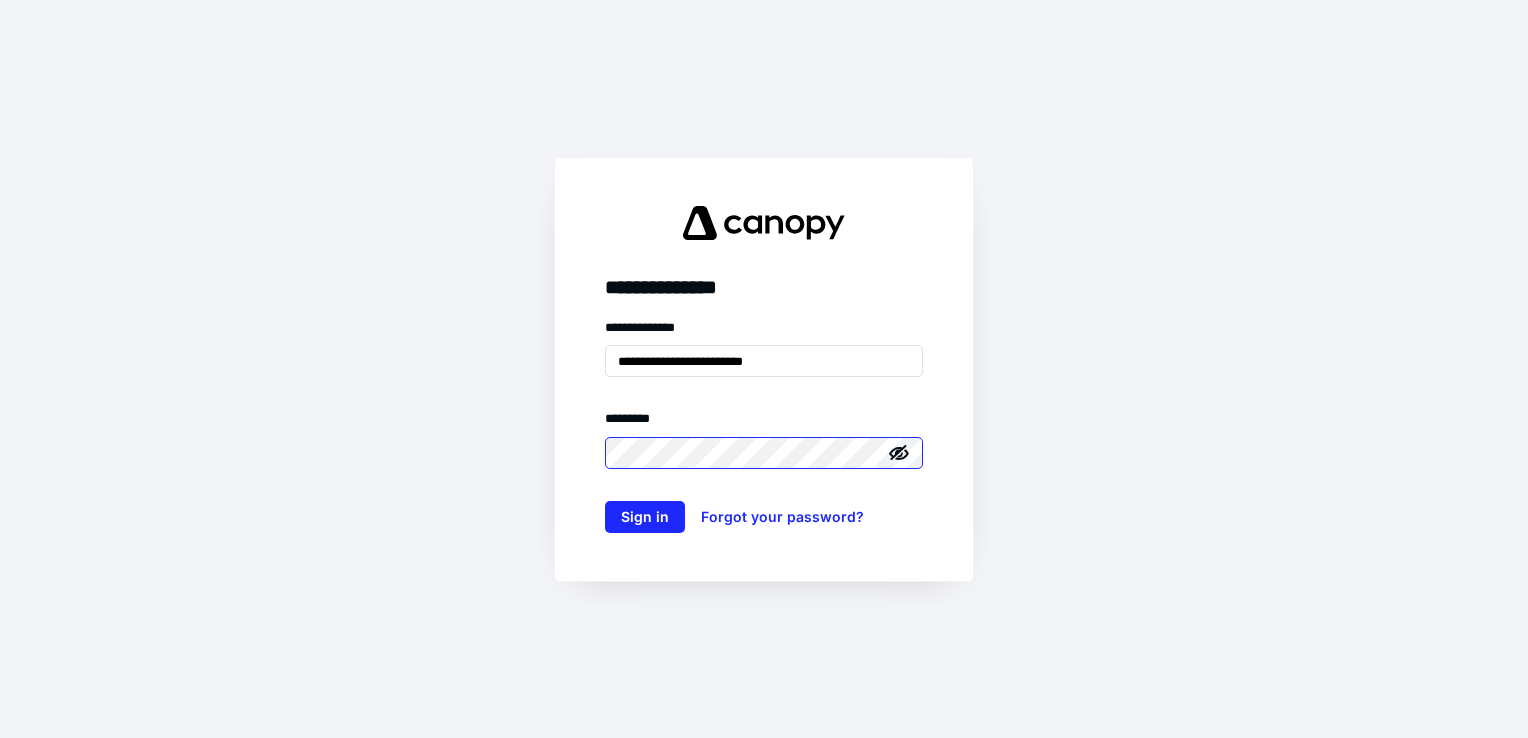 click on "Sign in" at bounding box center [645, 517] 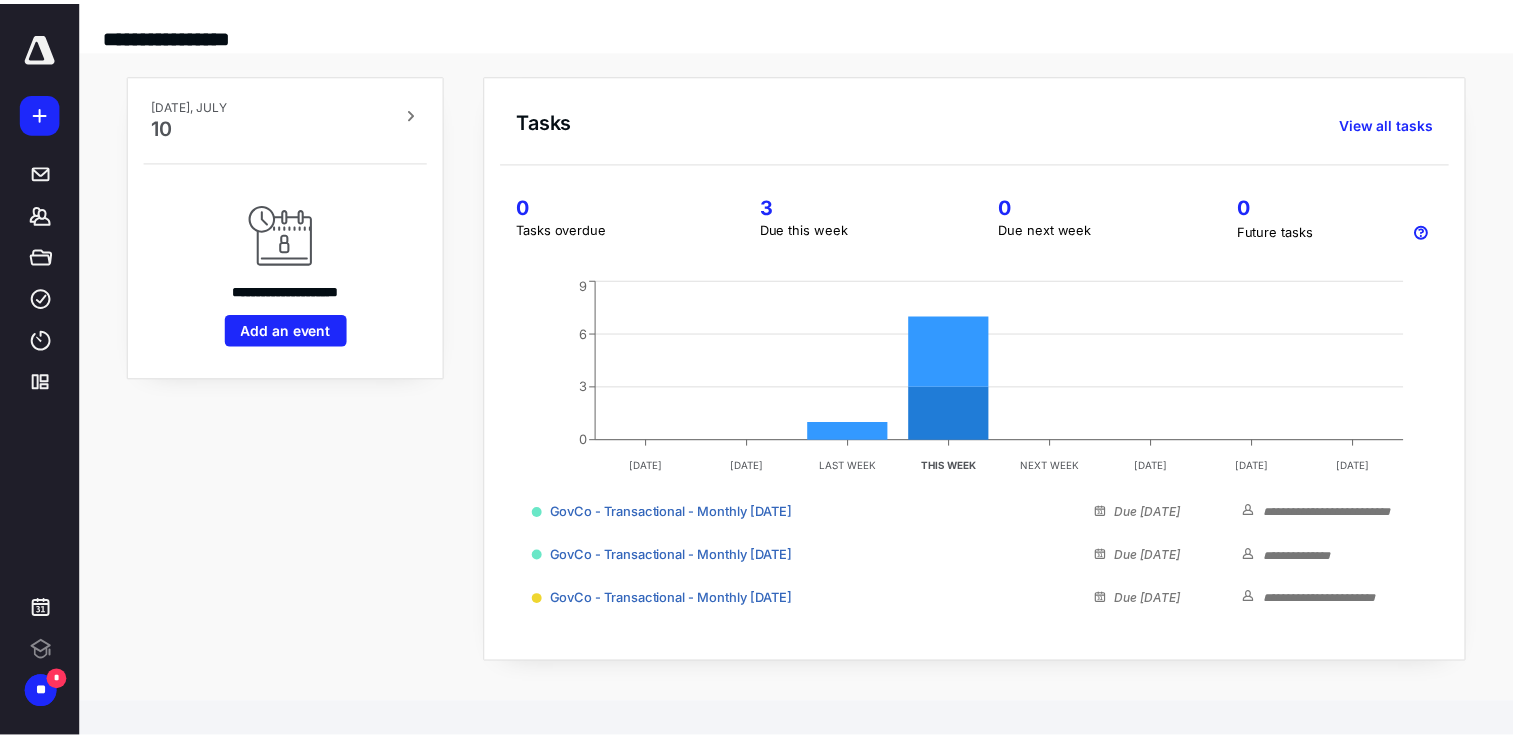 scroll, scrollTop: 0, scrollLeft: 0, axis: both 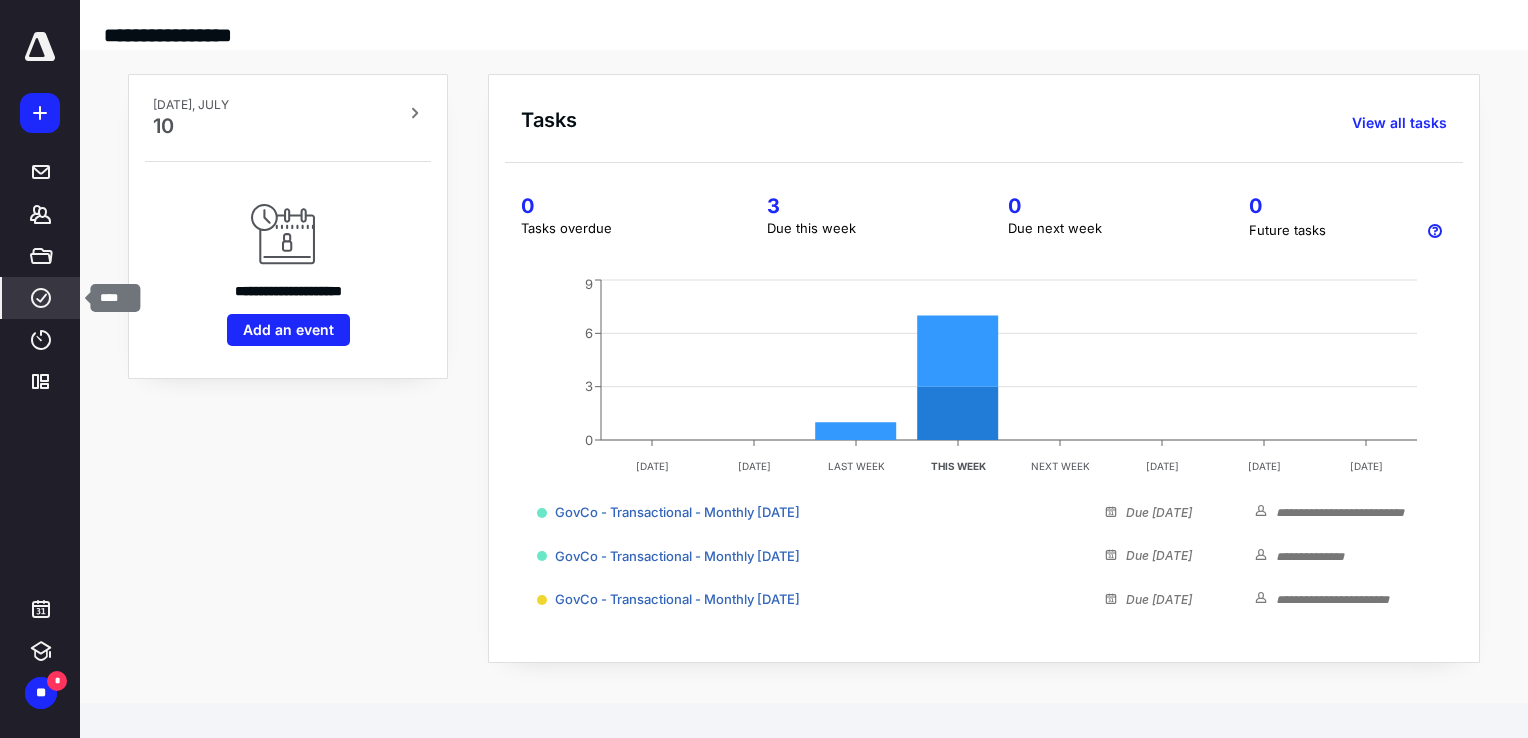 click 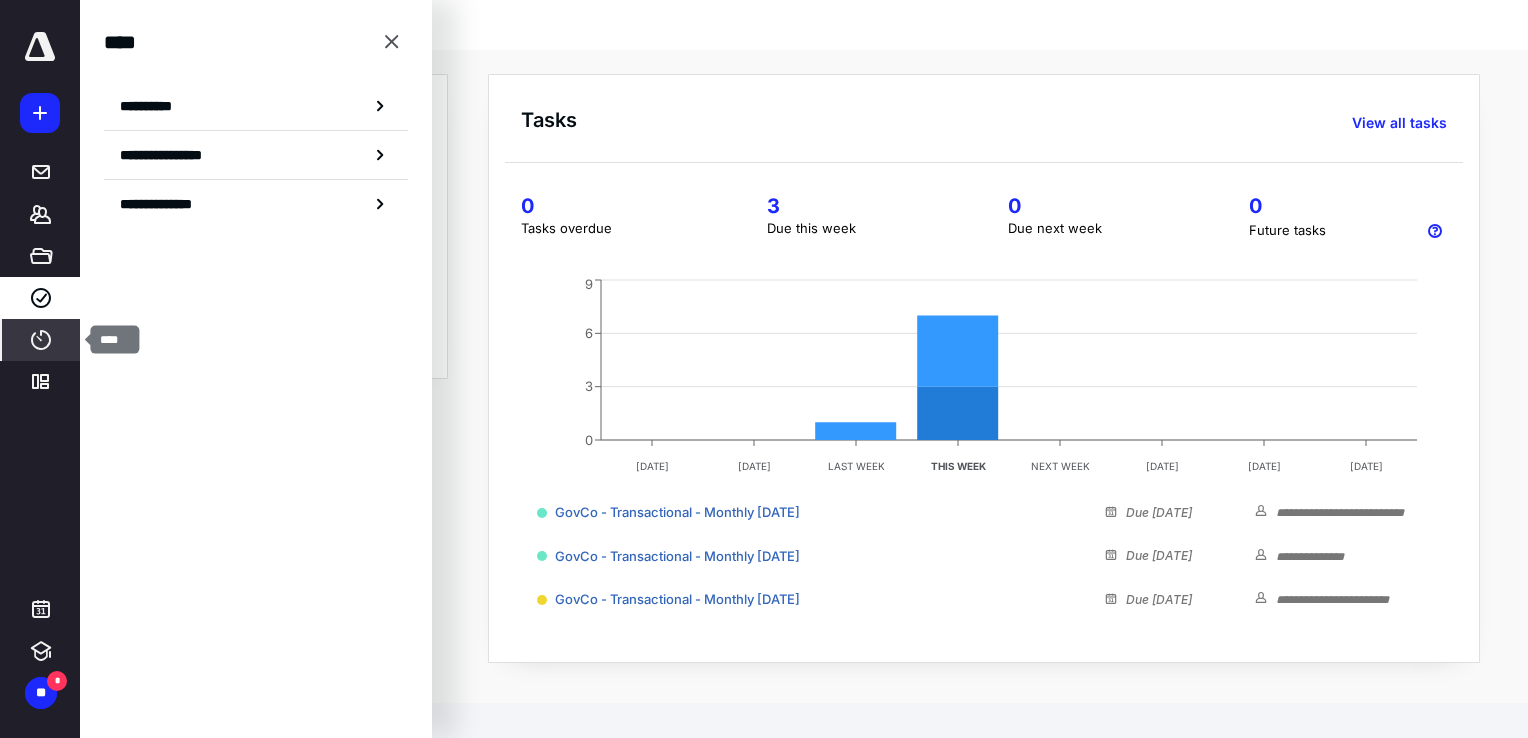 drag, startPoint x: 58, startPoint y: 337, endPoint x: 63, endPoint y: 327, distance: 11.18034 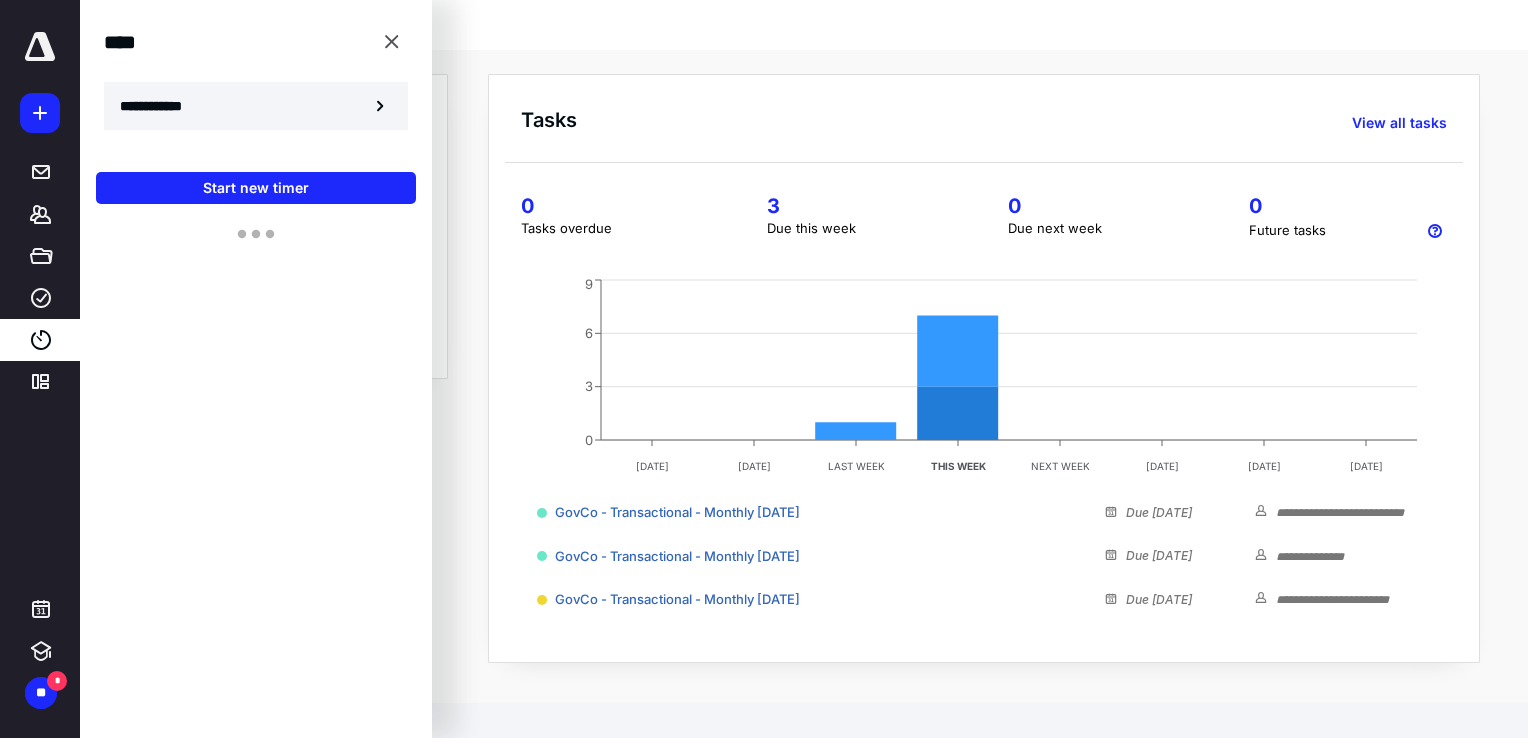 click on "**********" at bounding box center [162, 106] 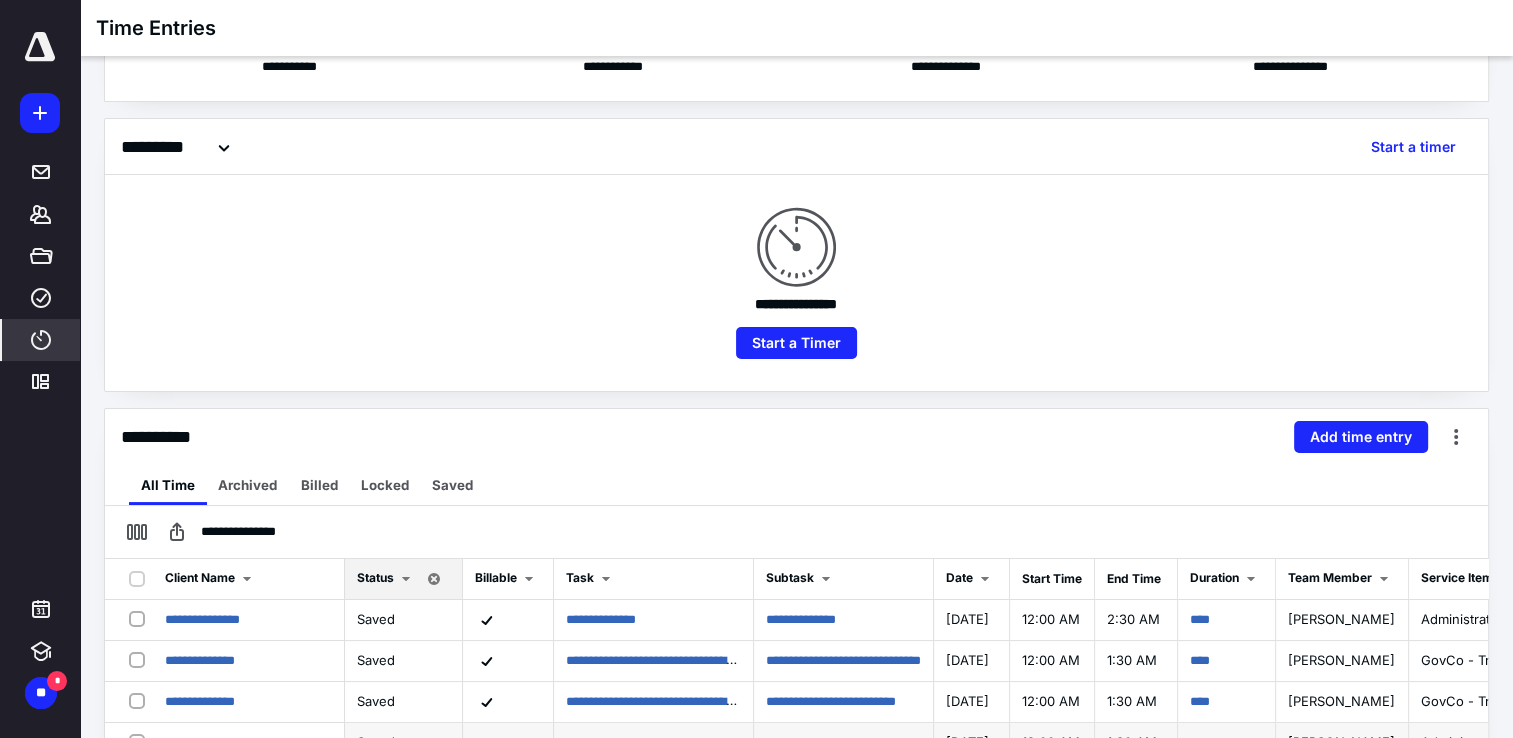 scroll, scrollTop: 300, scrollLeft: 0, axis: vertical 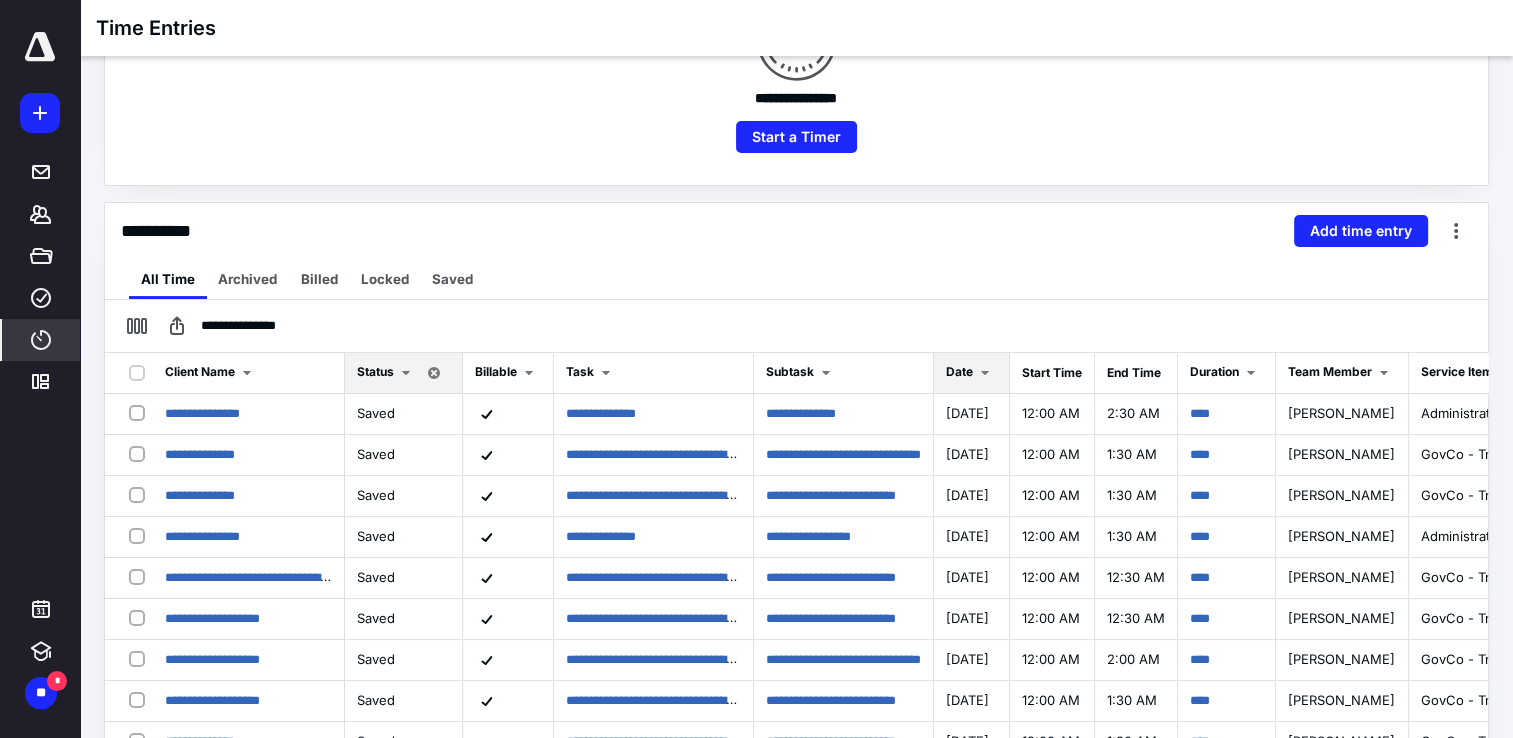 click on "Date" at bounding box center [971, 373] 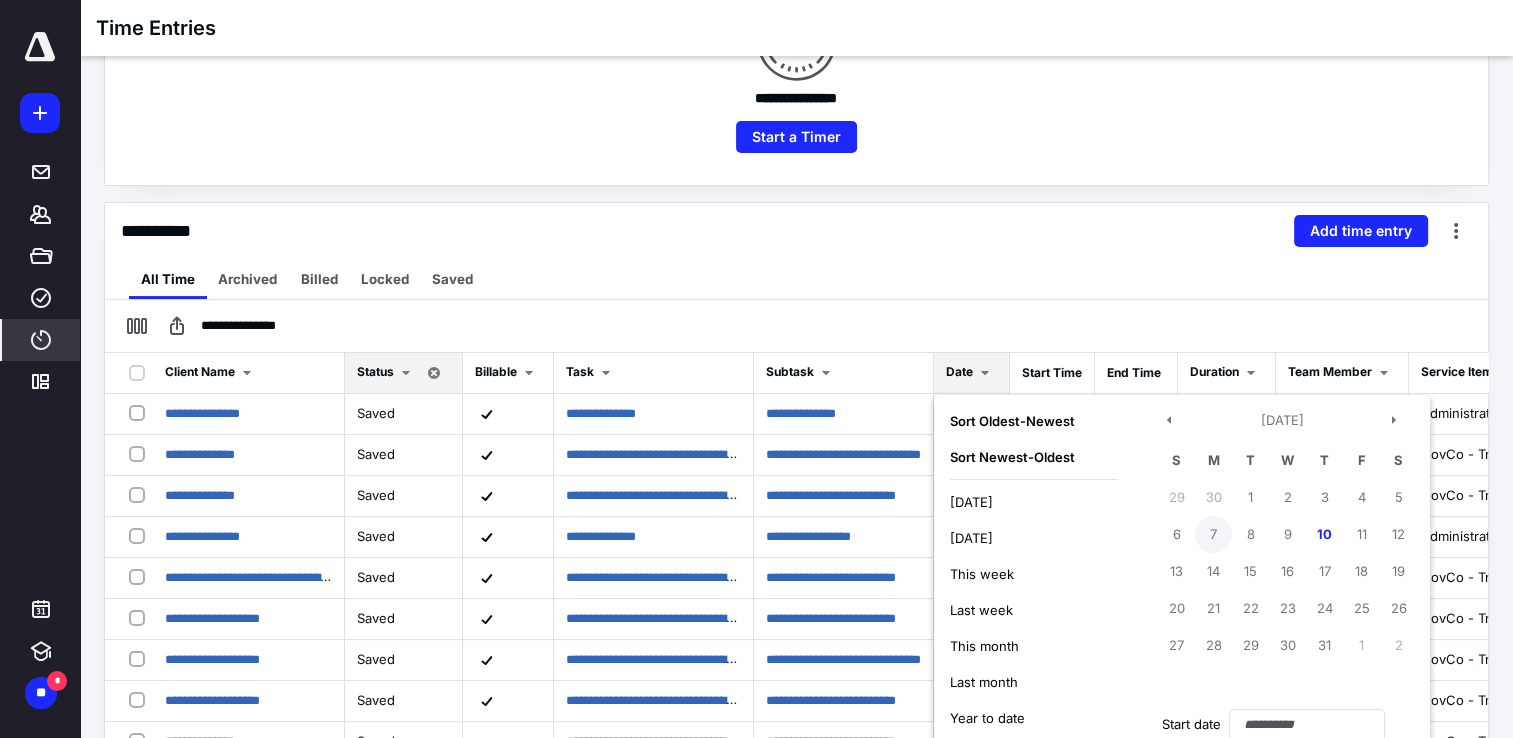 click on "7" at bounding box center [1213, 534] 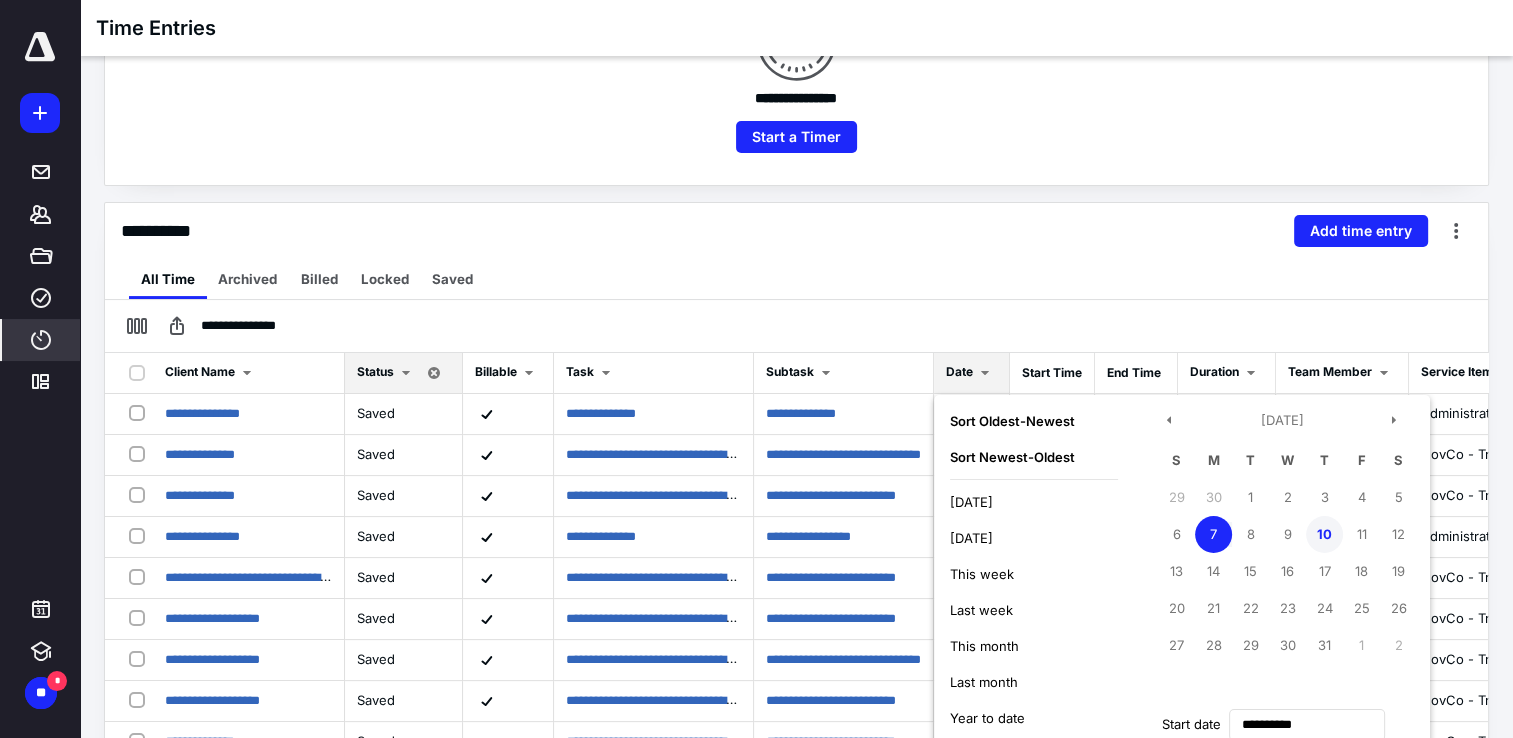 click on "10" at bounding box center [1324, 534] 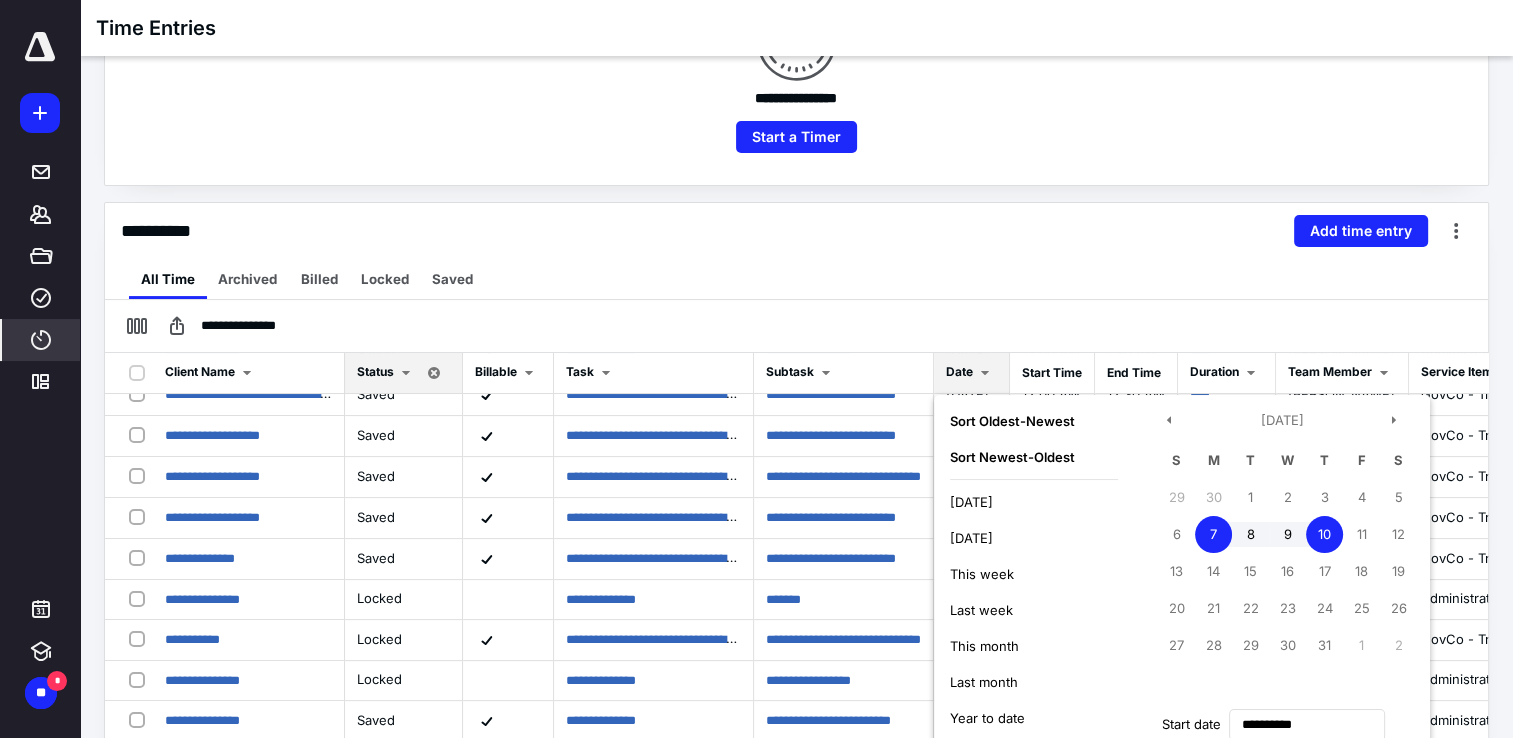 scroll, scrollTop: 380, scrollLeft: 0, axis: vertical 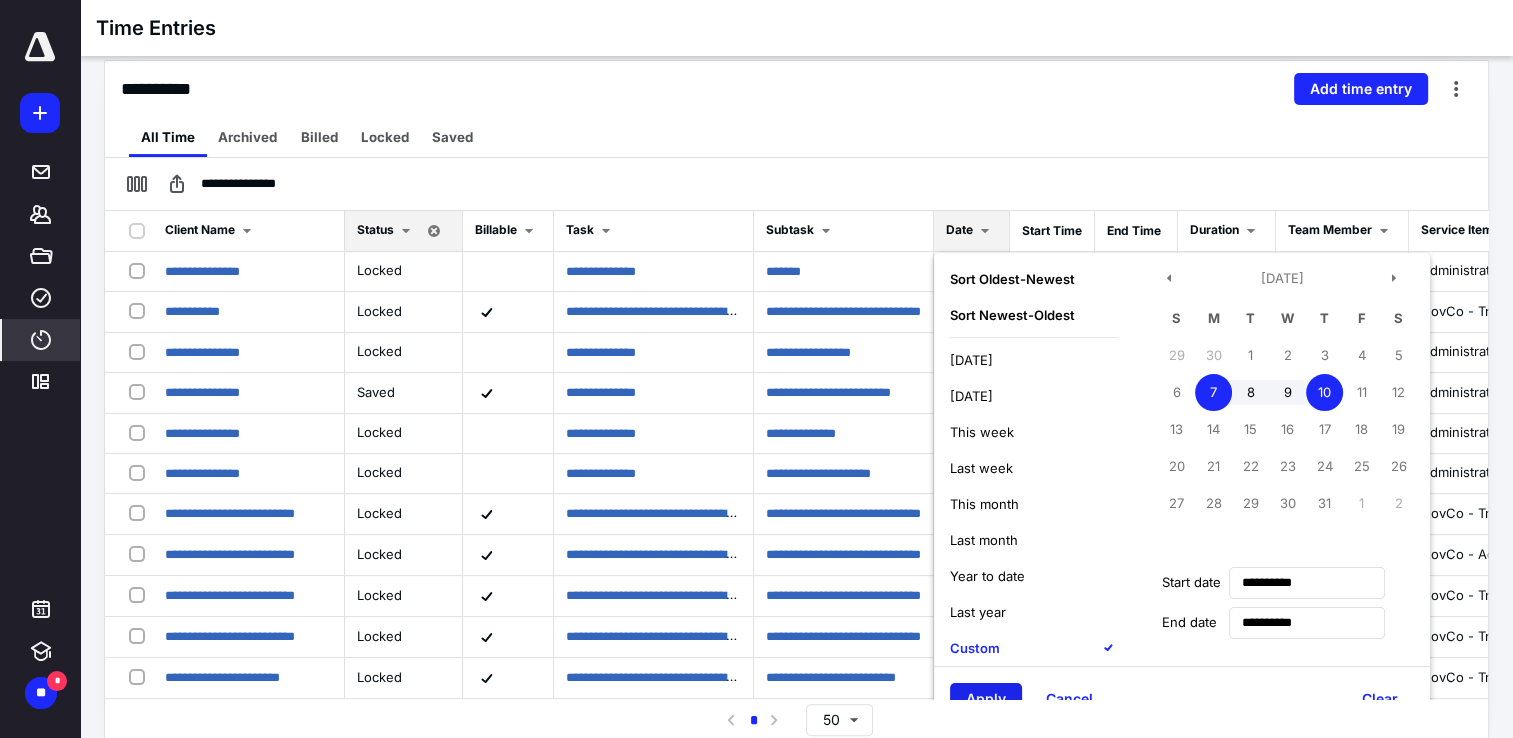 click on "Apply" at bounding box center [986, 699] 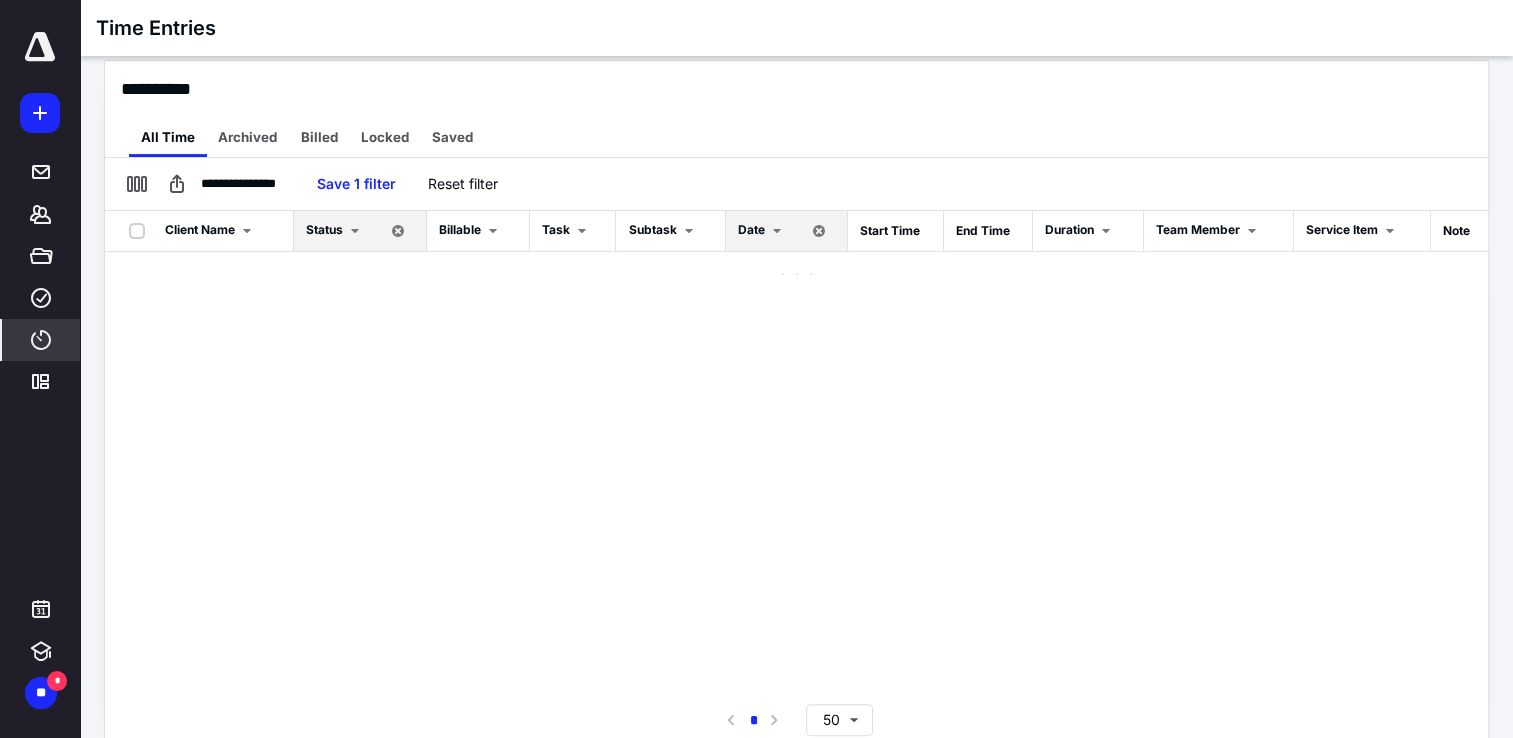 scroll, scrollTop: 0, scrollLeft: 0, axis: both 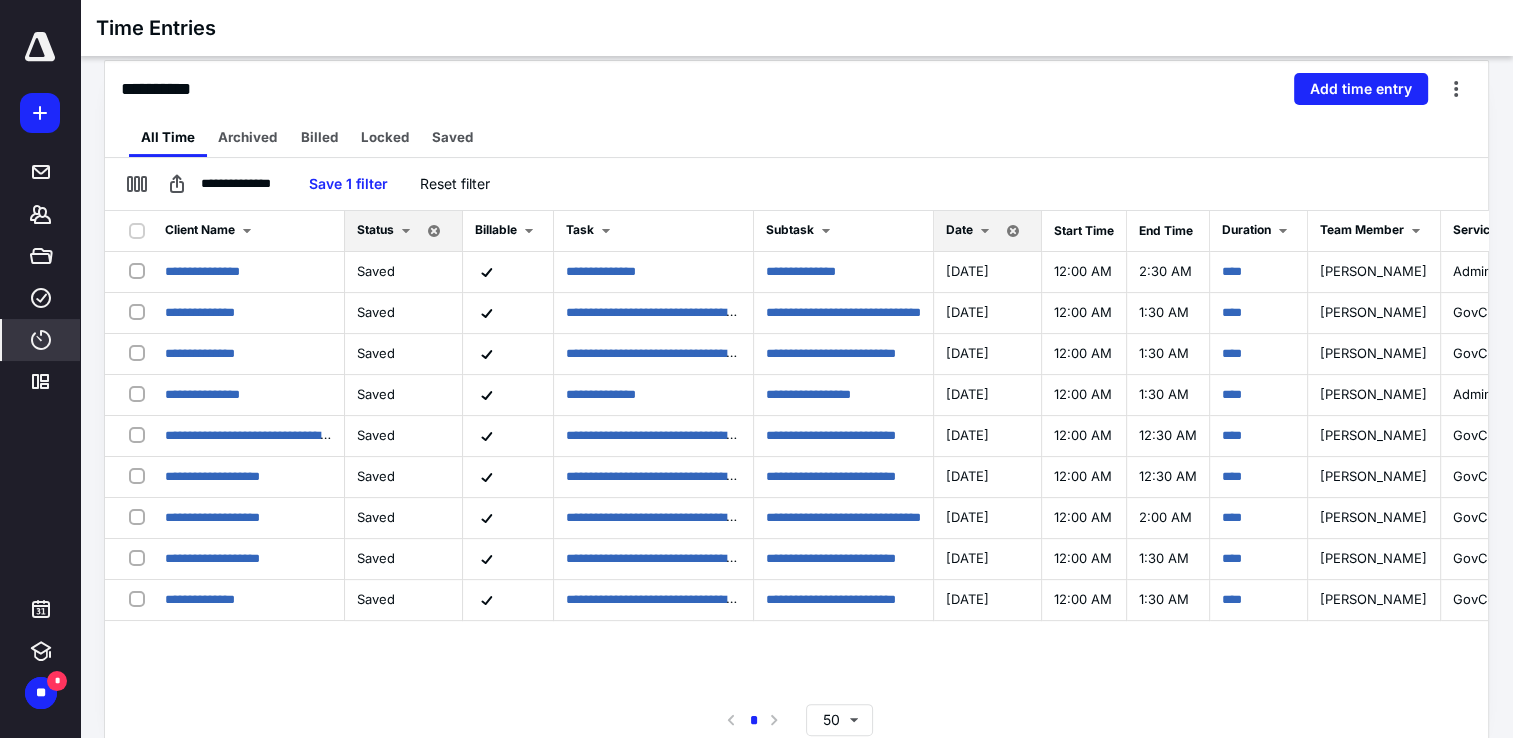 click on "**********" at bounding box center [796, 89] 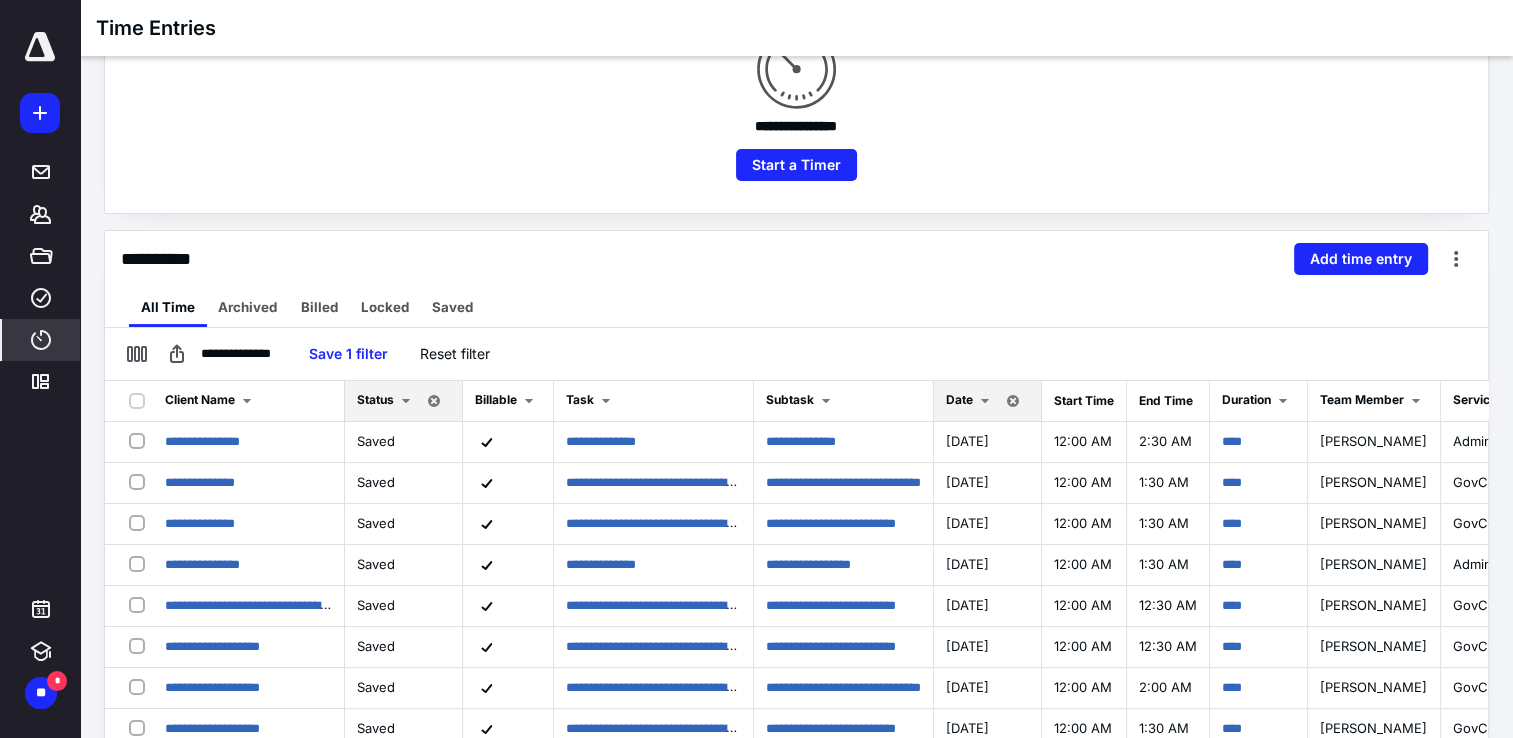 scroll, scrollTop: 242, scrollLeft: 0, axis: vertical 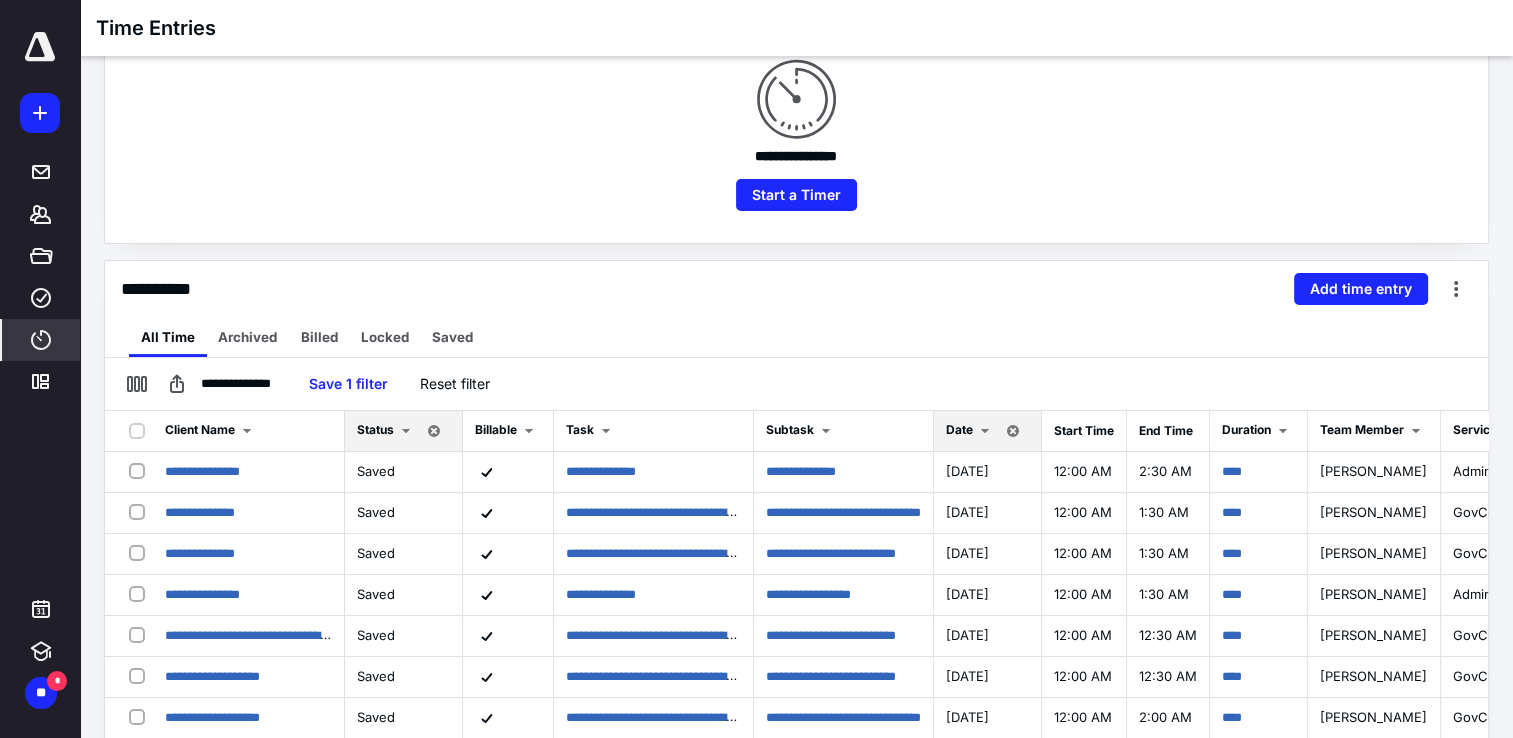 click on "**********" at bounding box center [796, 289] 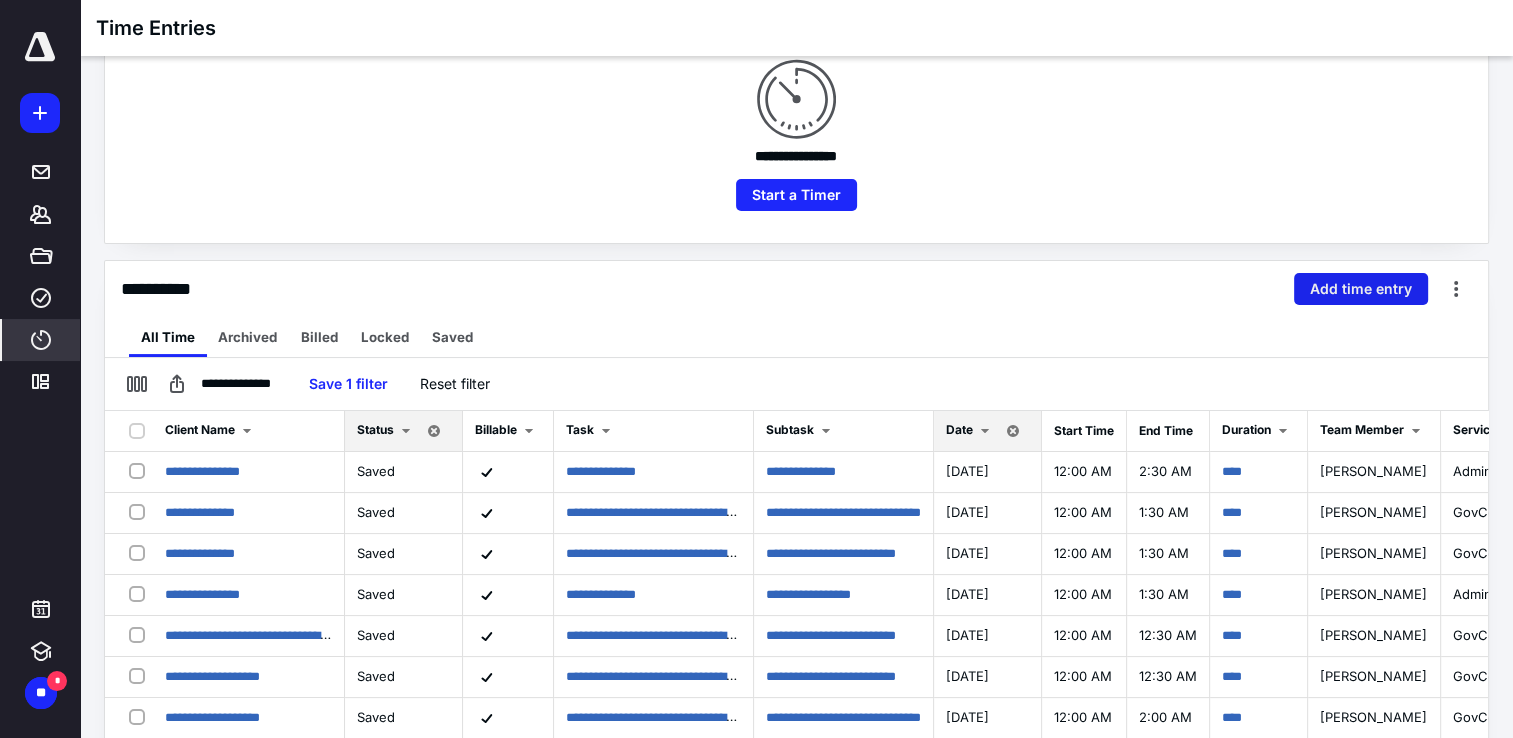 click on "Add time entry" at bounding box center (1361, 289) 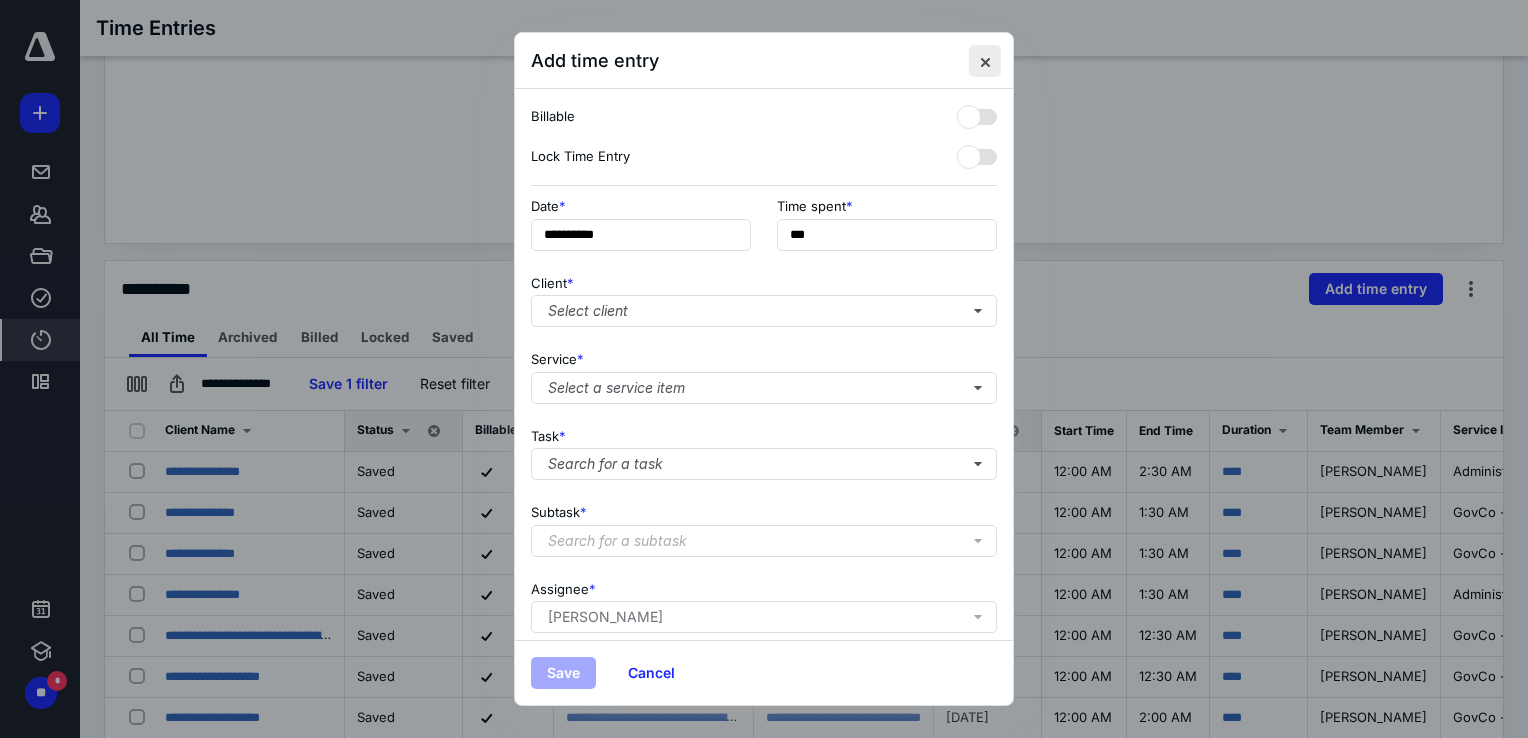 click at bounding box center (985, 61) 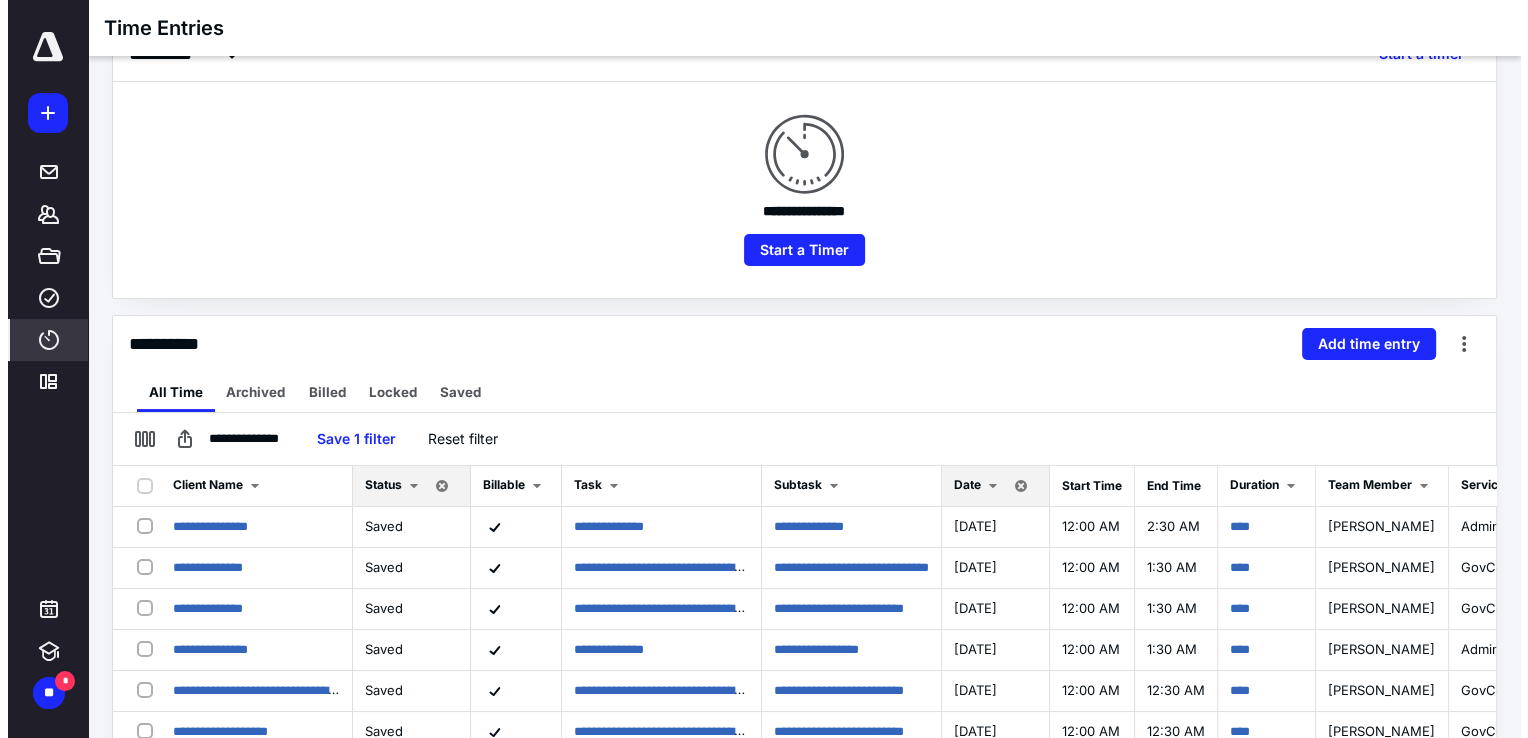 scroll, scrollTop: 200, scrollLeft: 0, axis: vertical 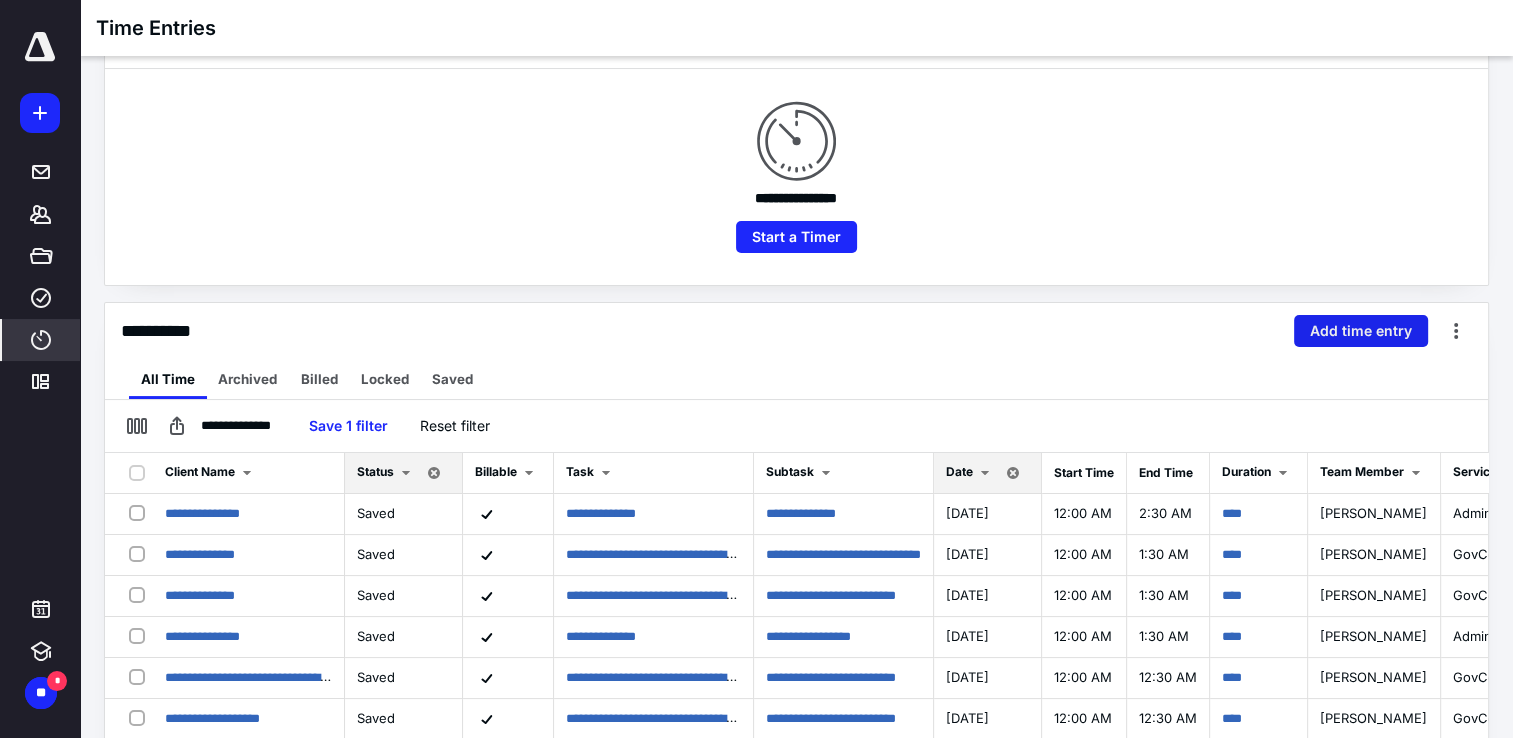 click on "Add time entry" at bounding box center (1361, 331) 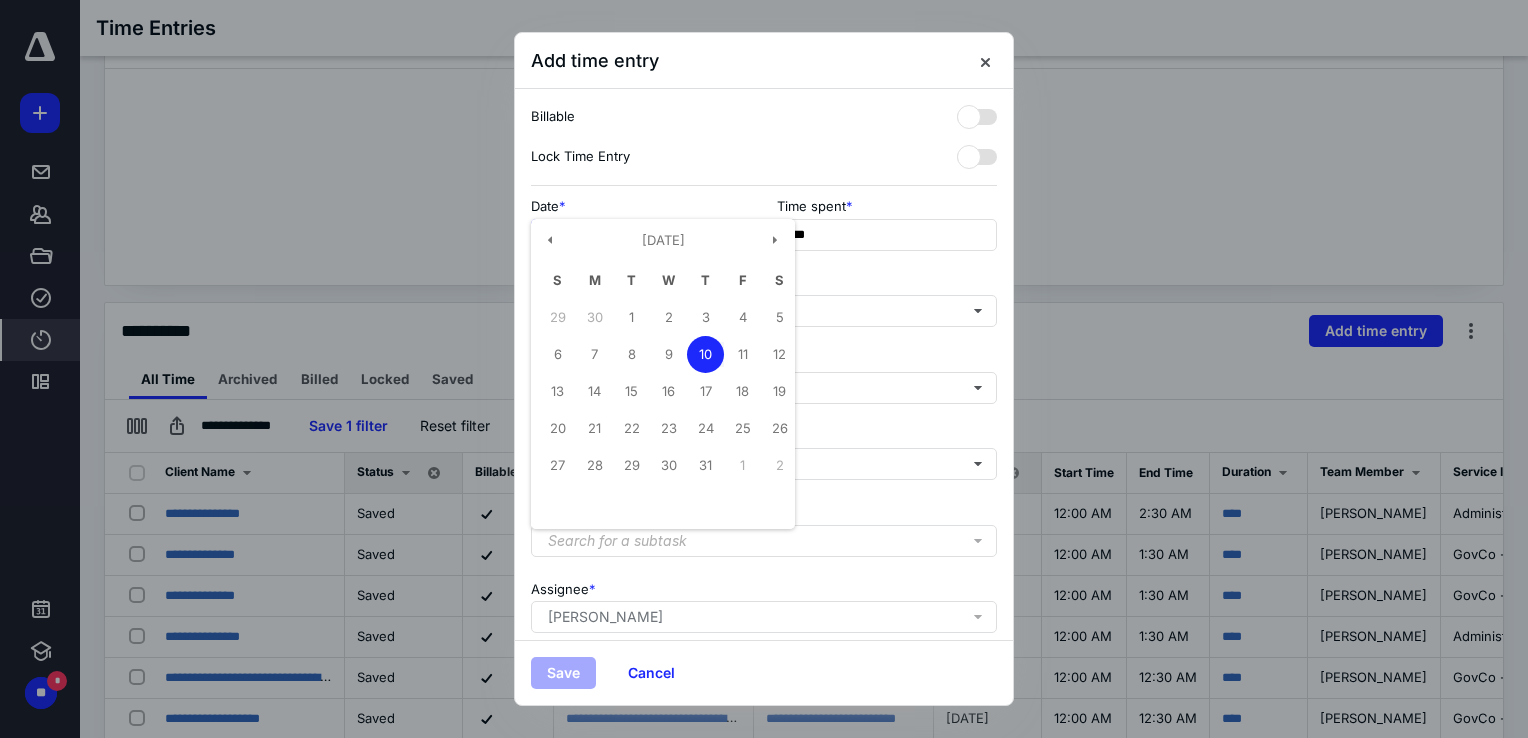 click on "**********" at bounding box center [641, 235] 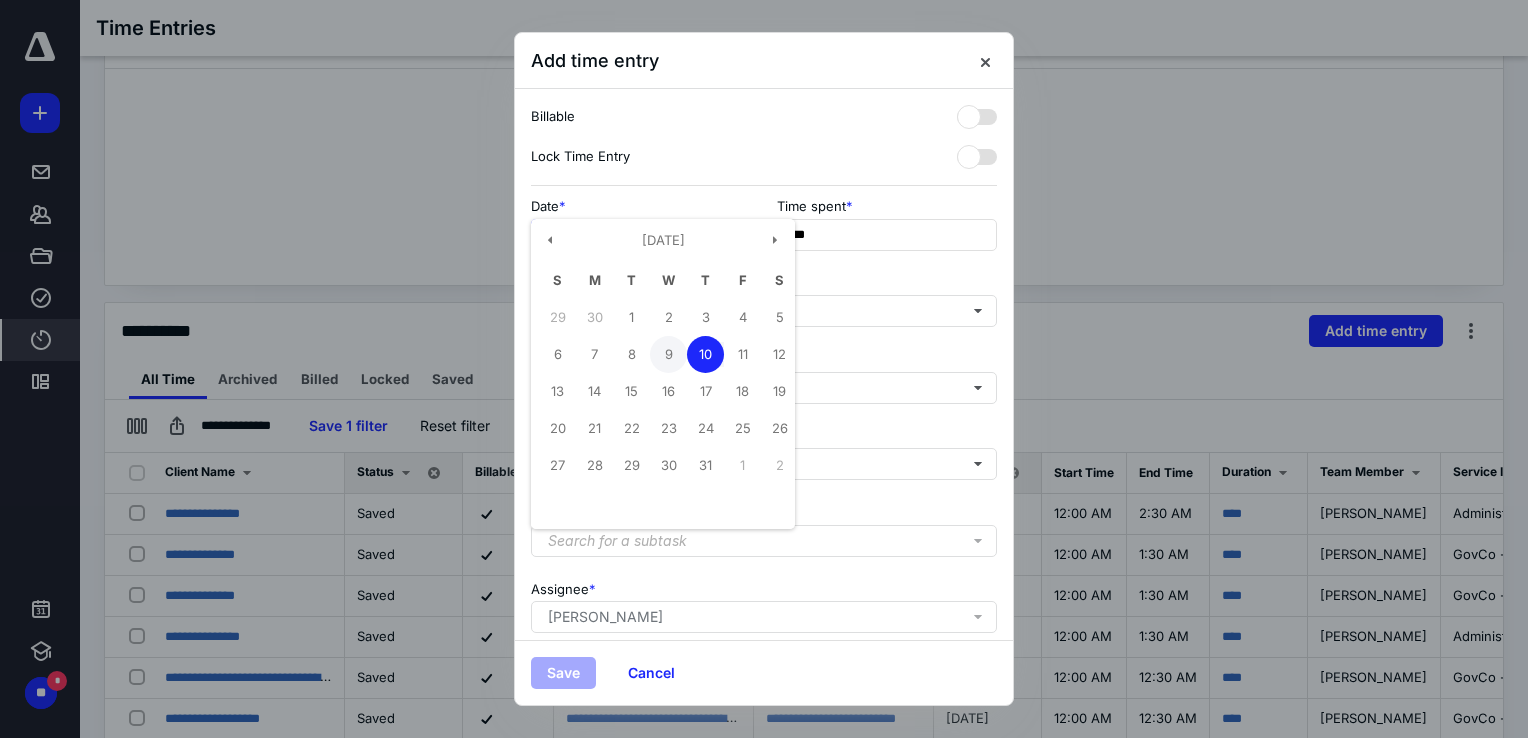 click on "9" at bounding box center (668, 354) 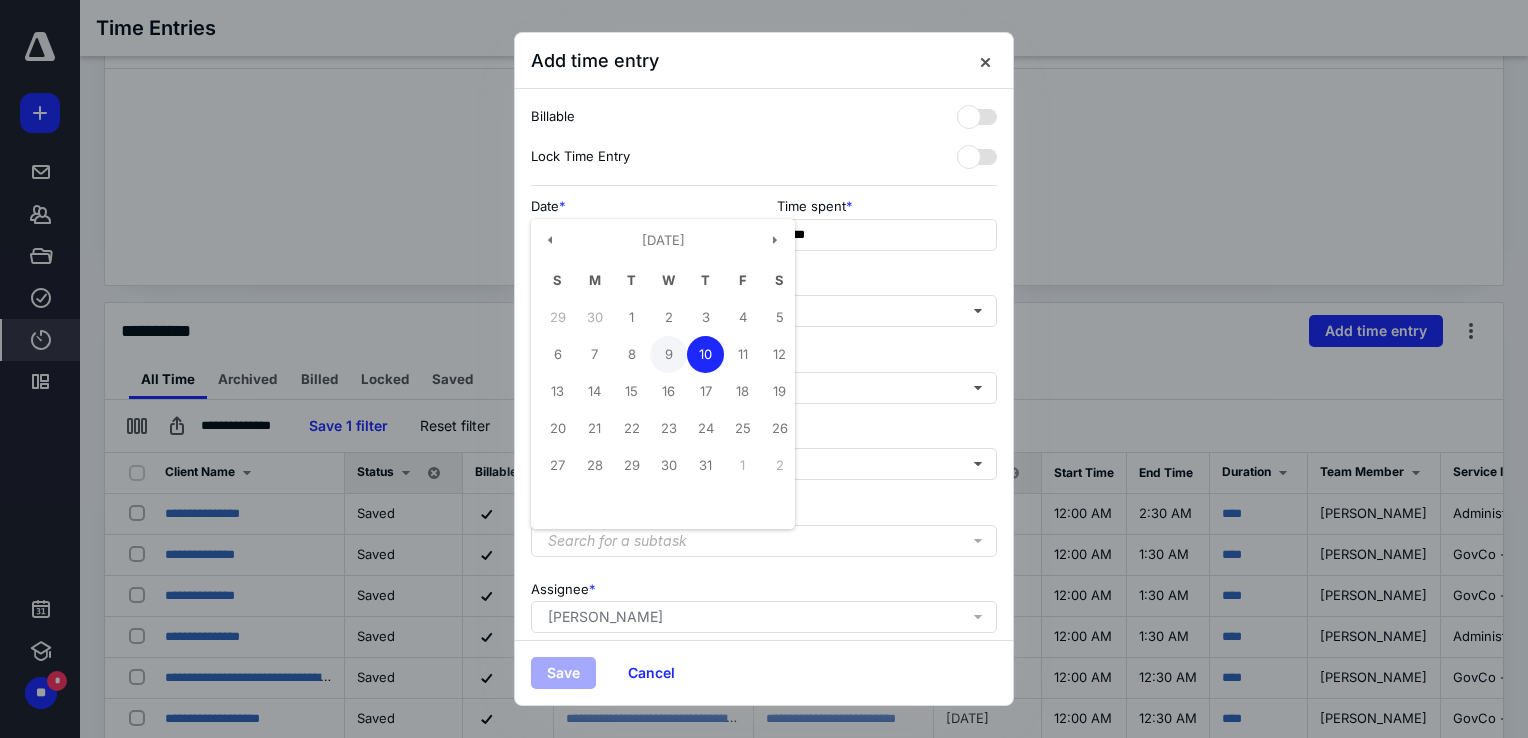type on "**********" 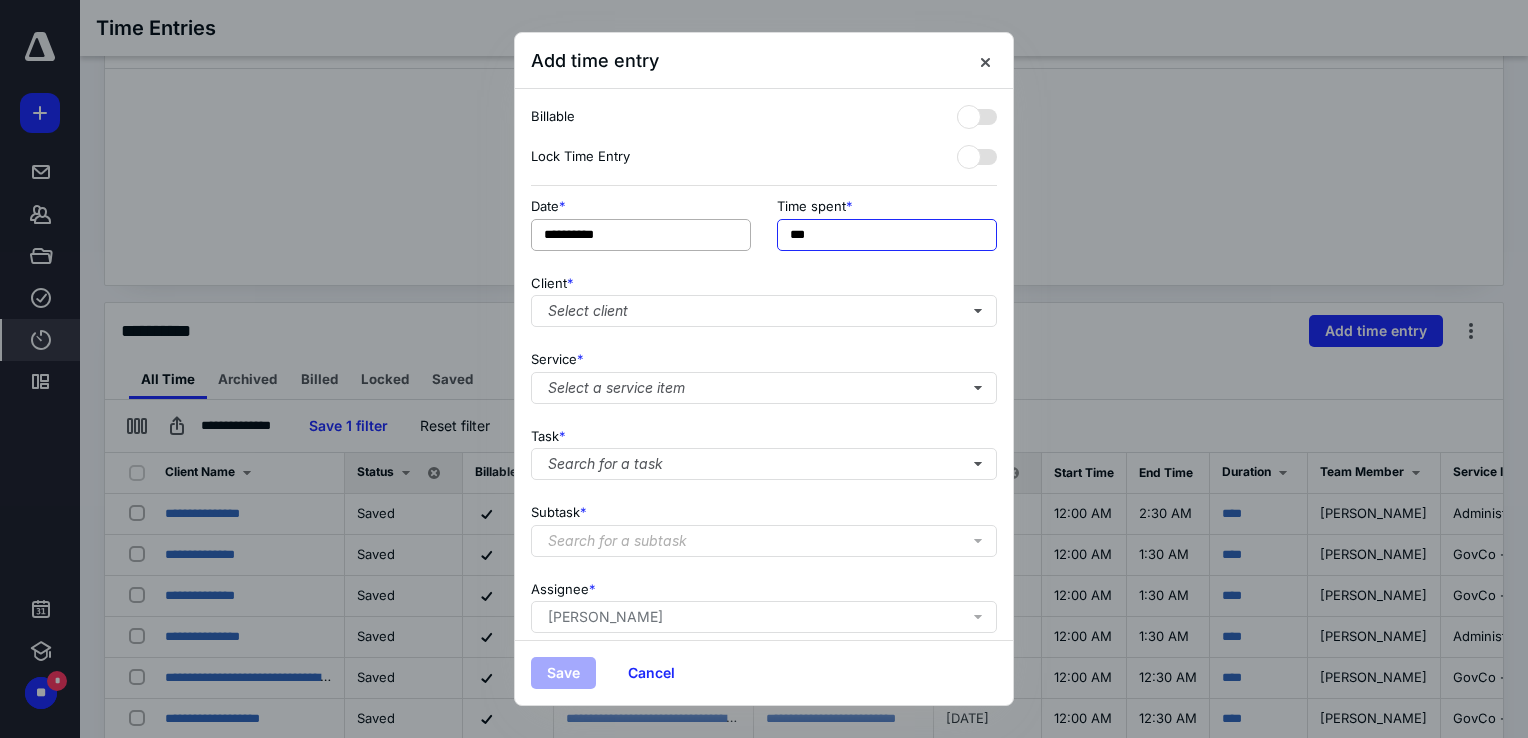 drag, startPoint x: 830, startPoint y: 246, endPoint x: 737, endPoint y: 236, distance: 93.53609 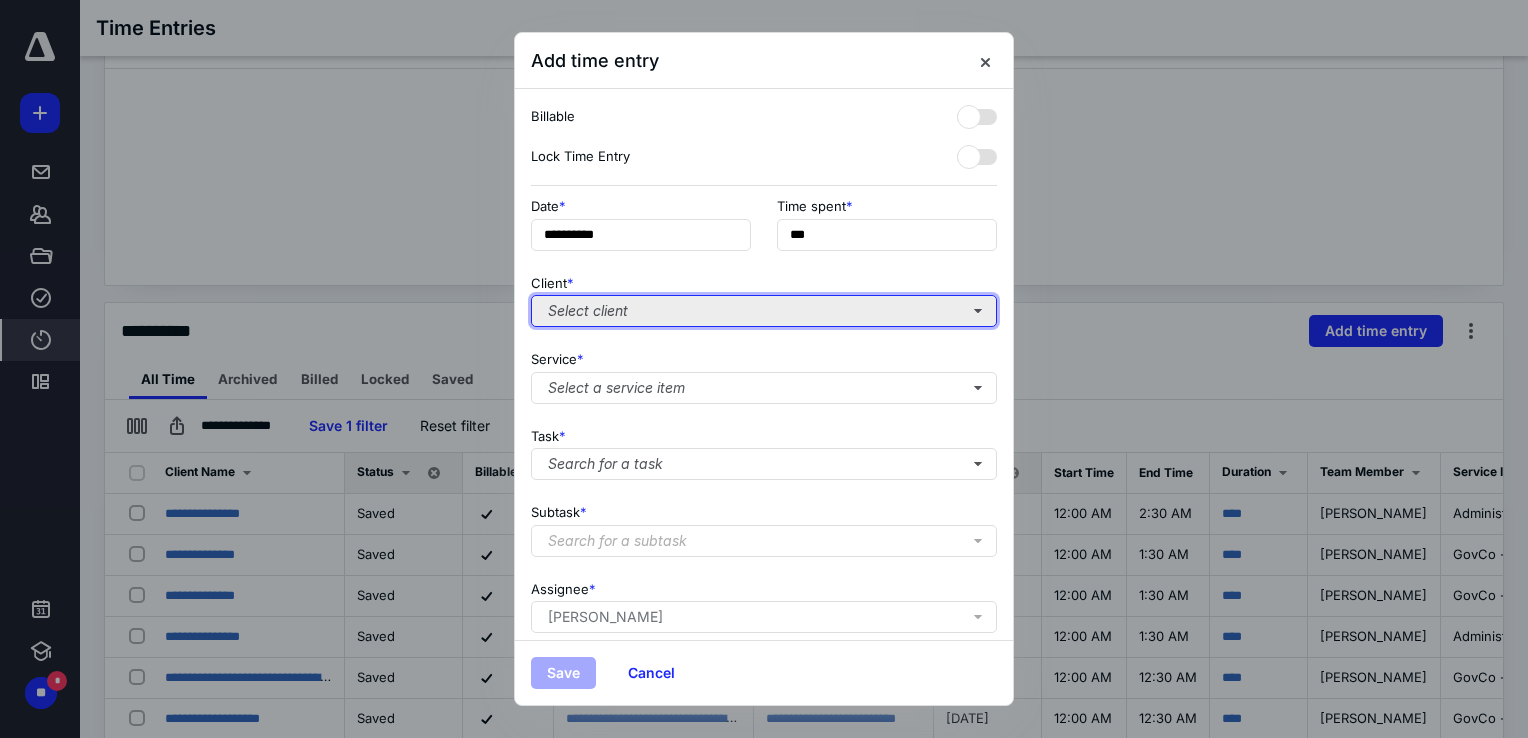 type on "******" 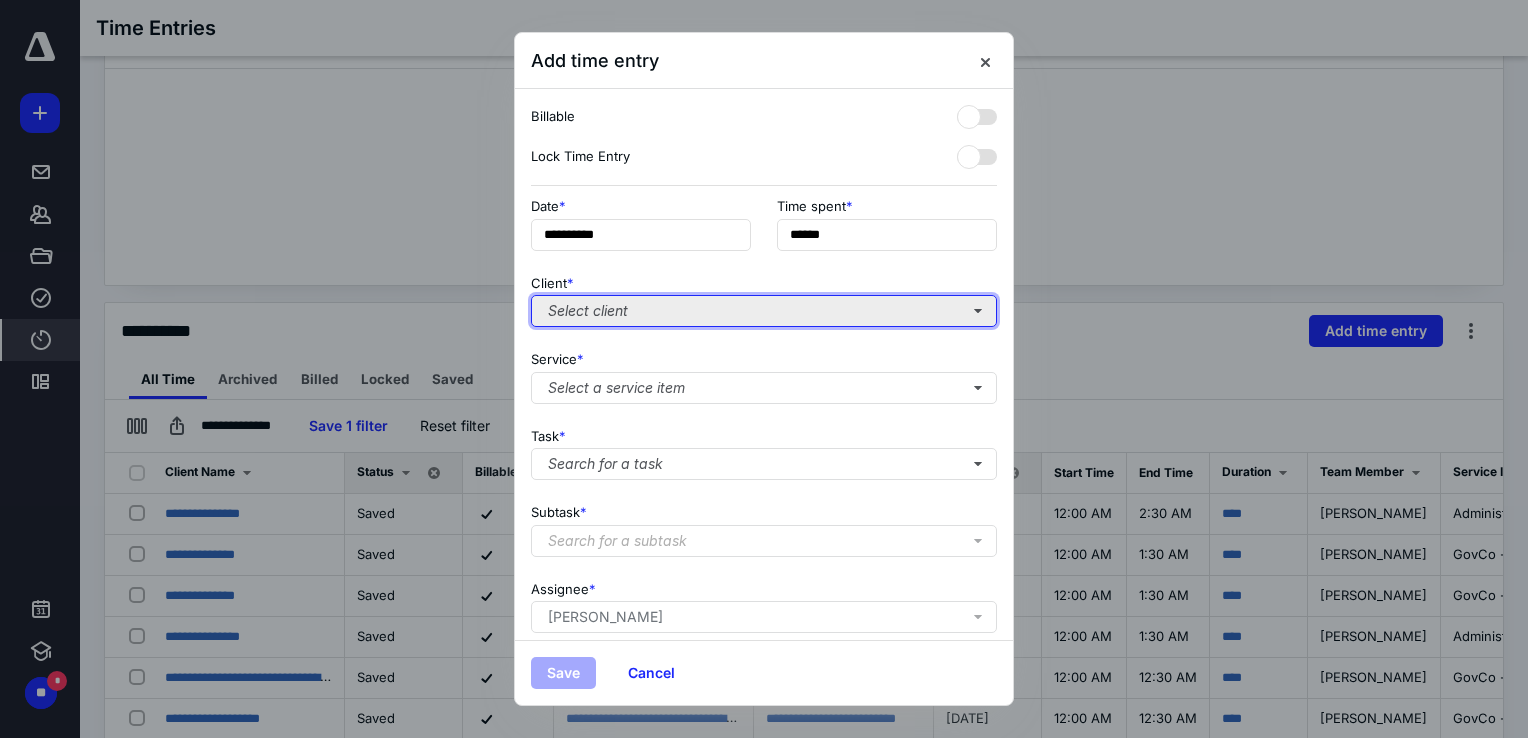 click on "Select client" at bounding box center (764, 311) 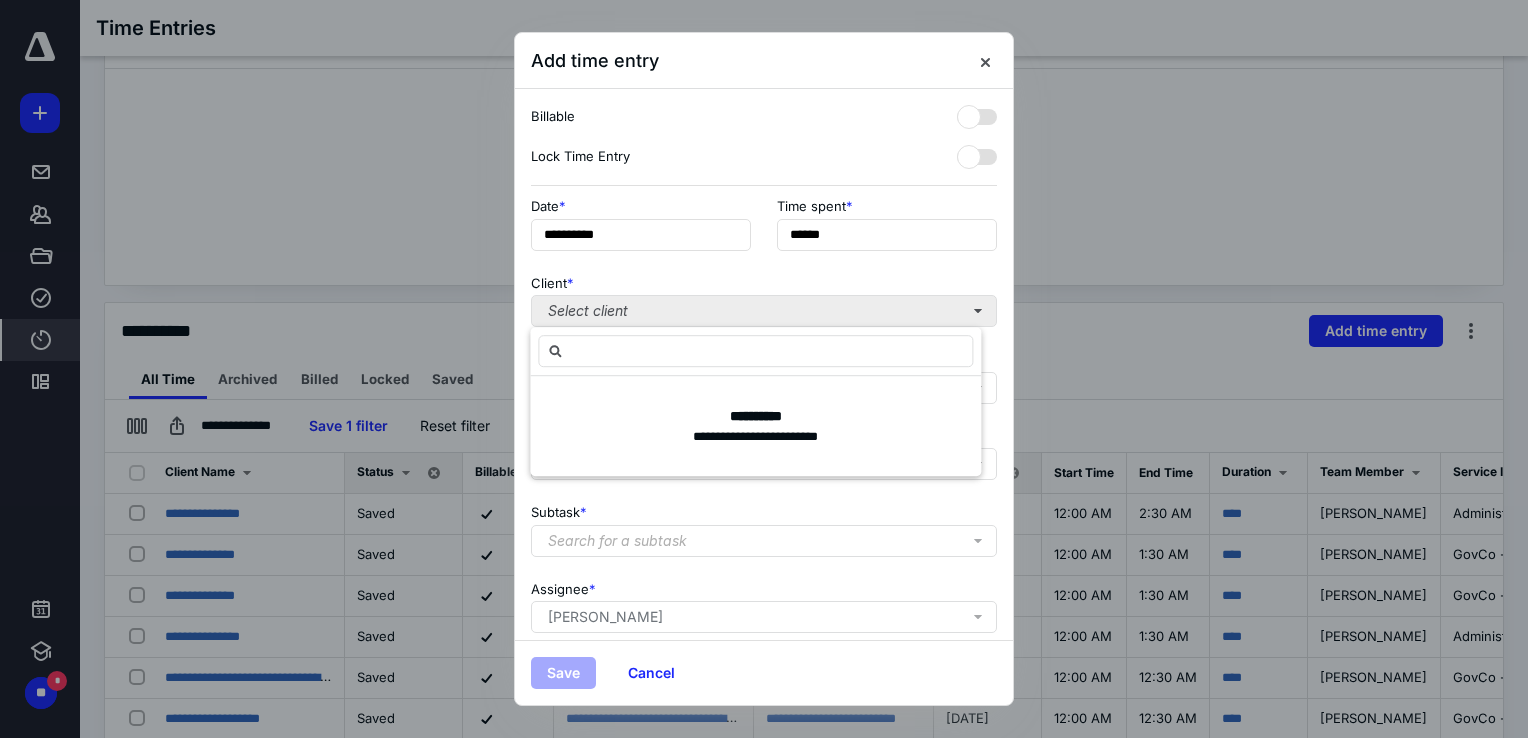 type on "*" 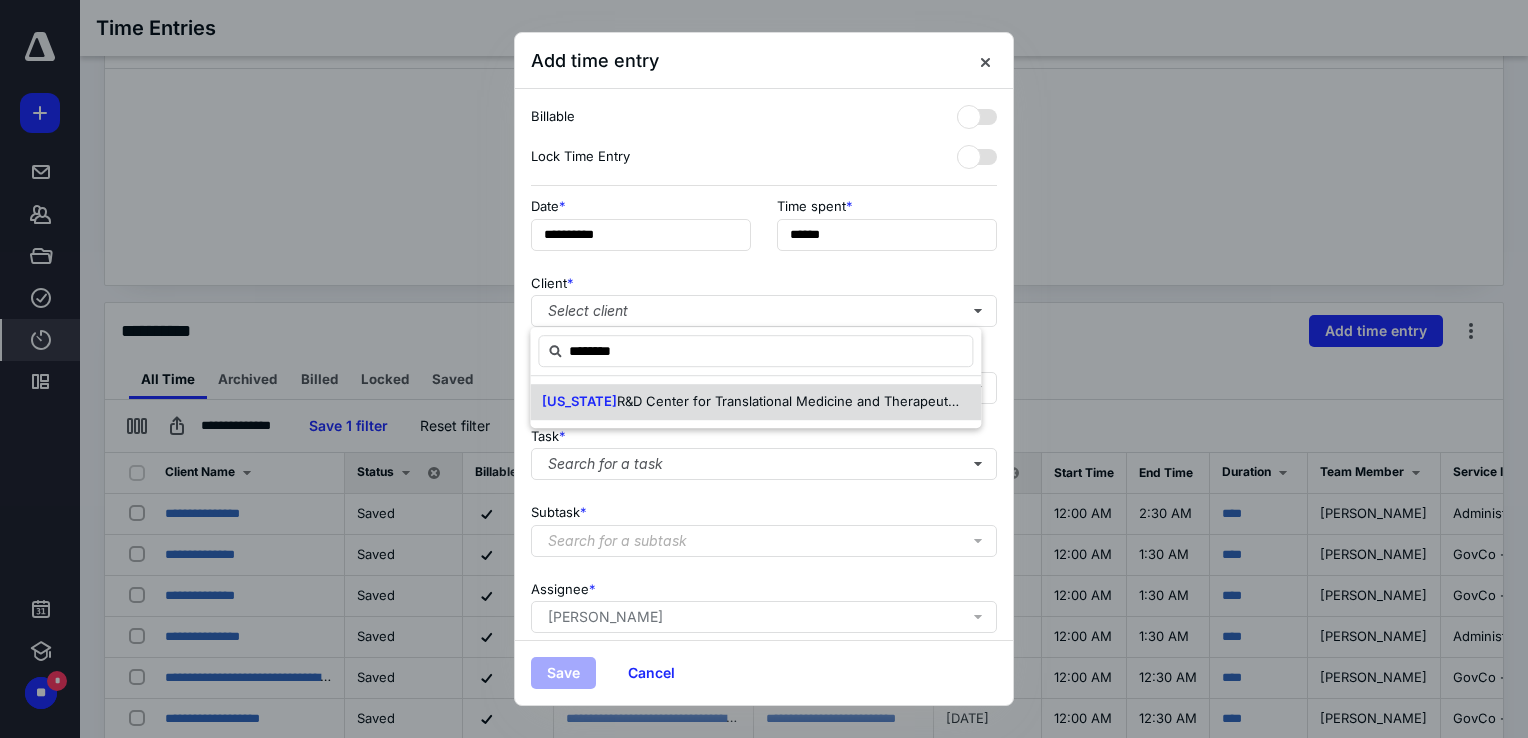 click on "R&D Center for Translational Medicine and Therapeutics, Inc." at bounding box center (806, 401) 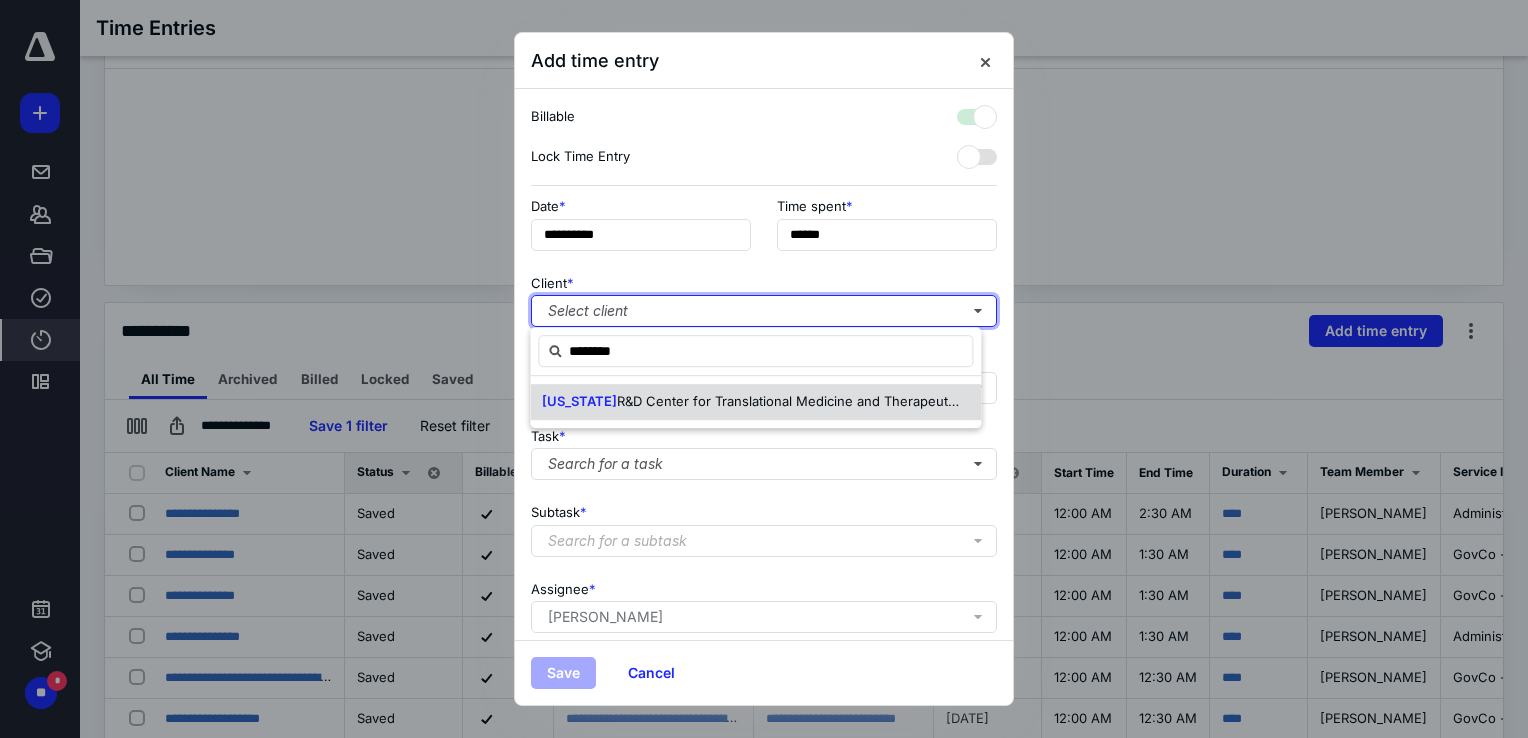 checkbox on "true" 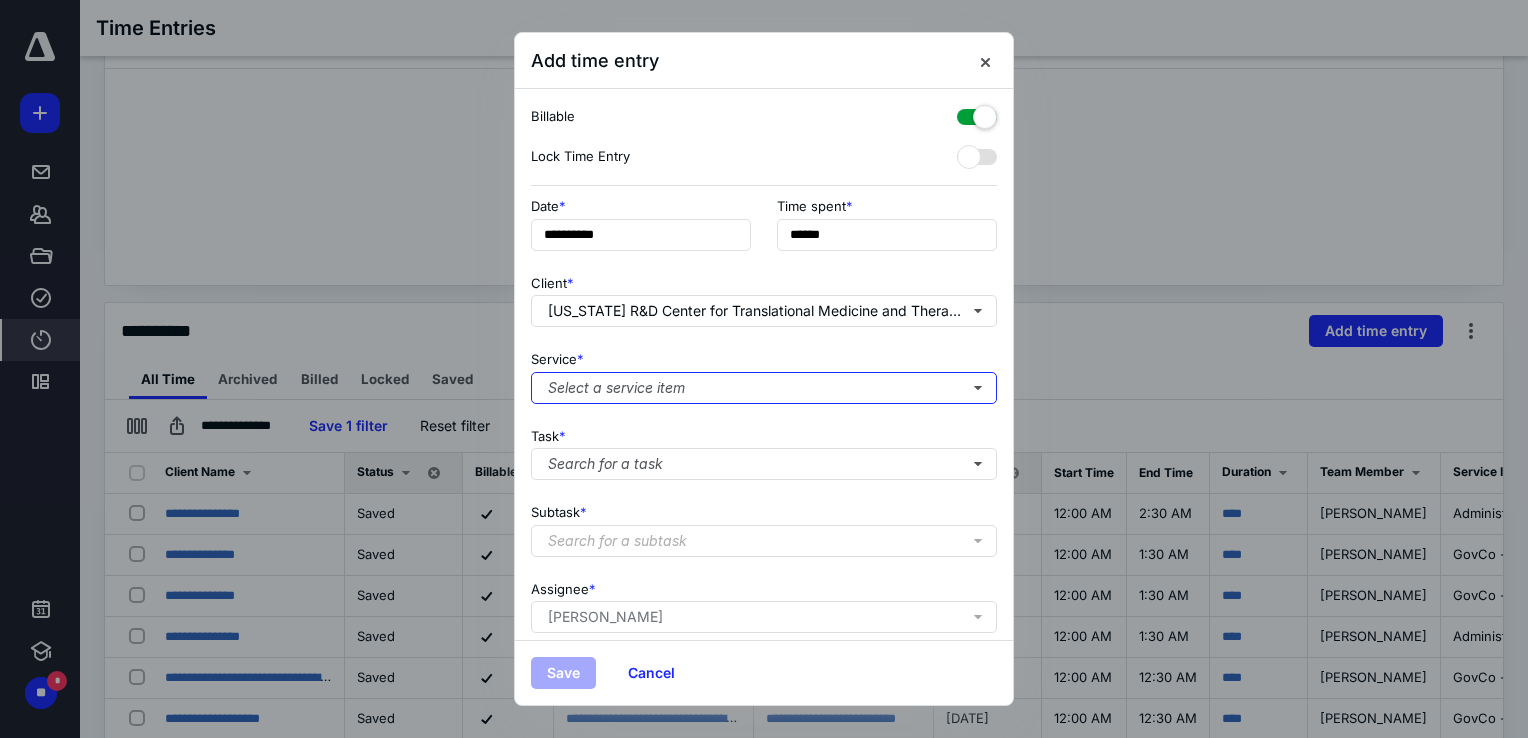 click on "Select a service item" at bounding box center [764, 388] 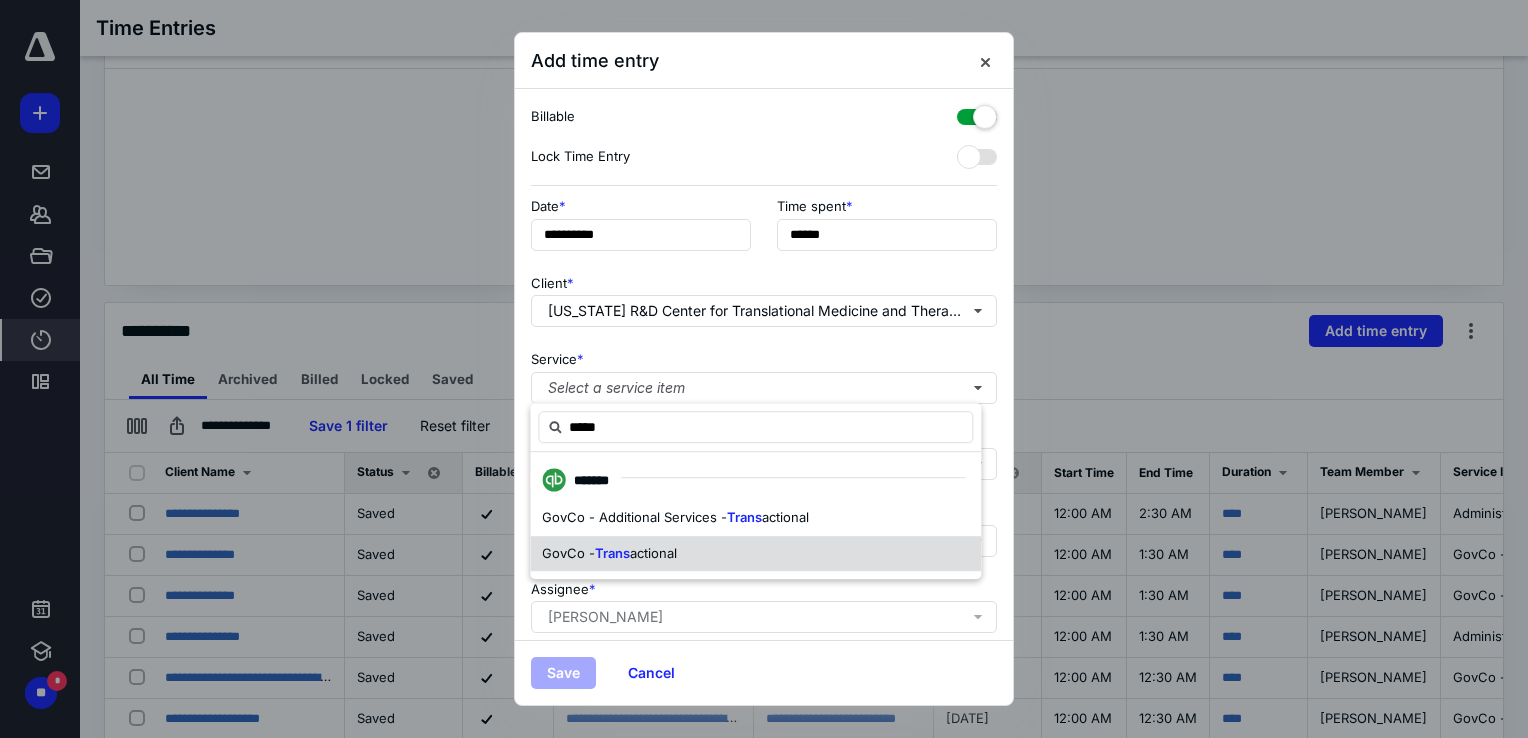 click on "GovCo -  Trans actional" at bounding box center [755, 554] 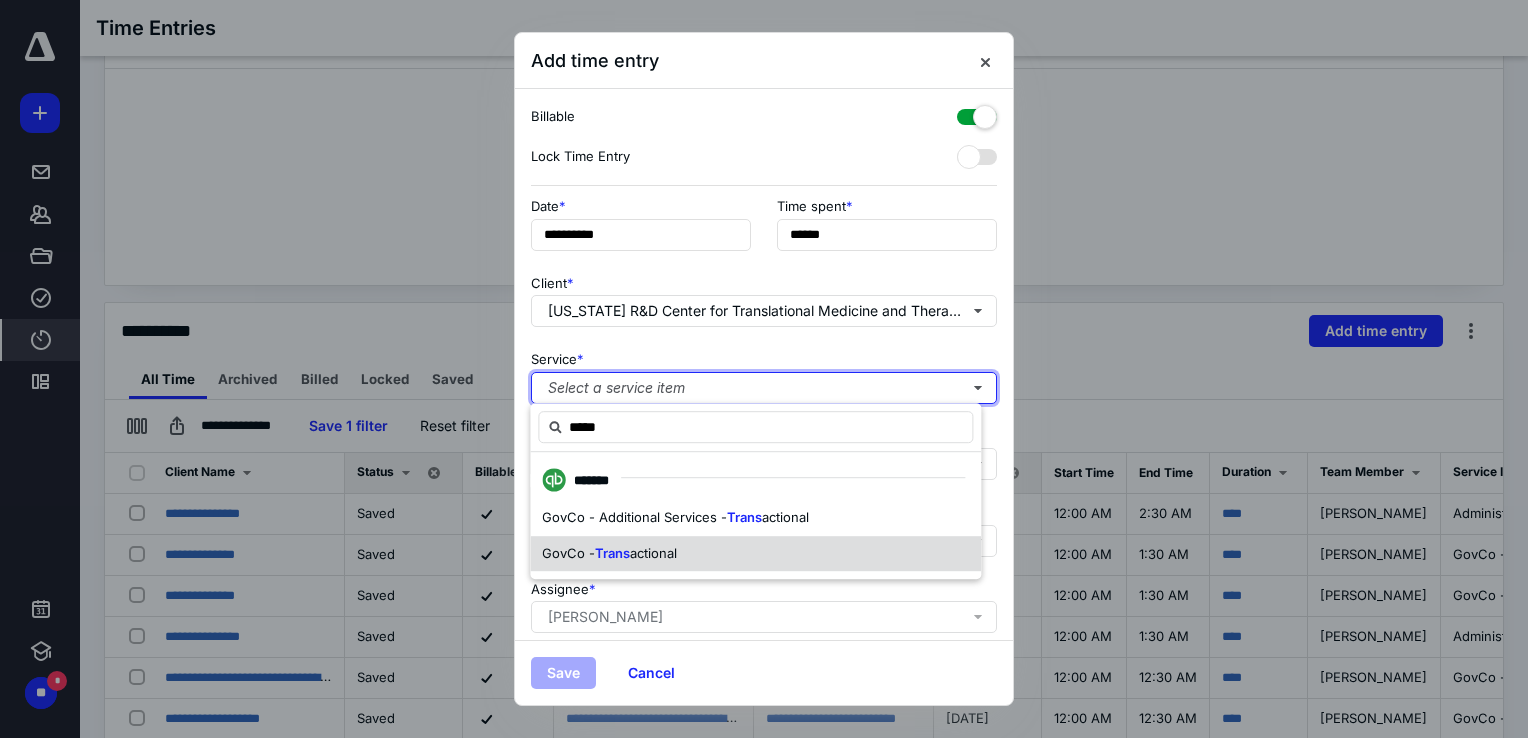 type 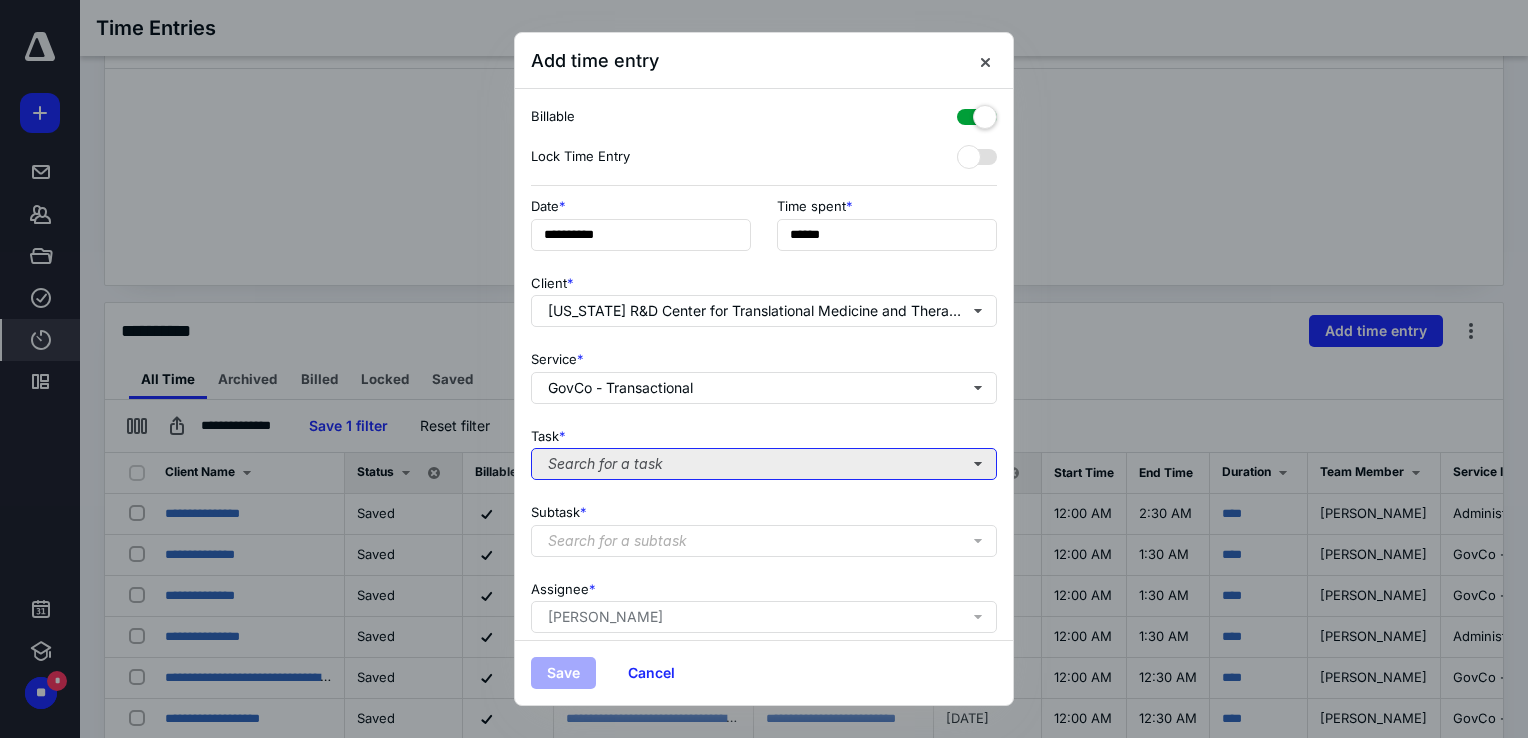 click on "Search for a task" at bounding box center (764, 464) 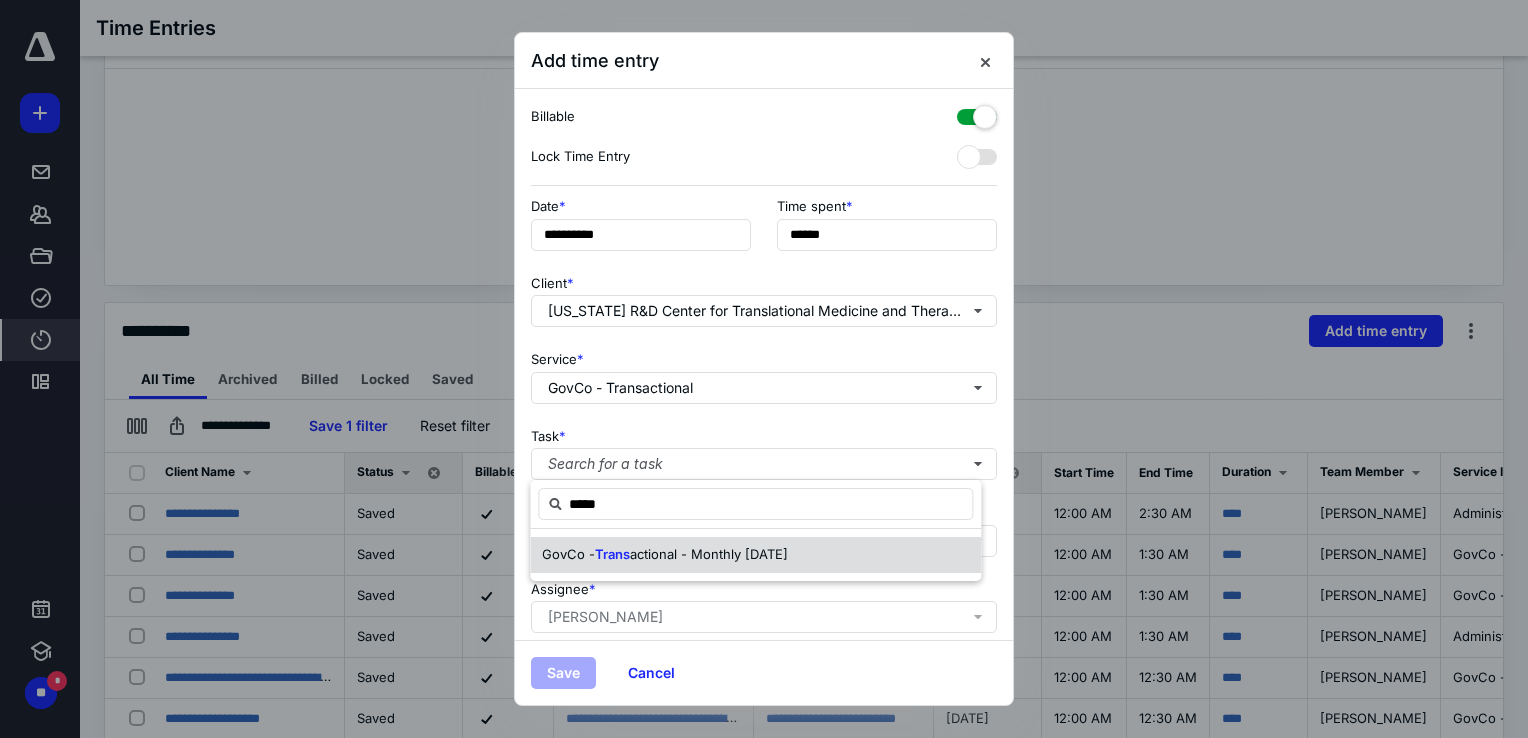 click on "actional - Monthly [DATE]" at bounding box center [709, 554] 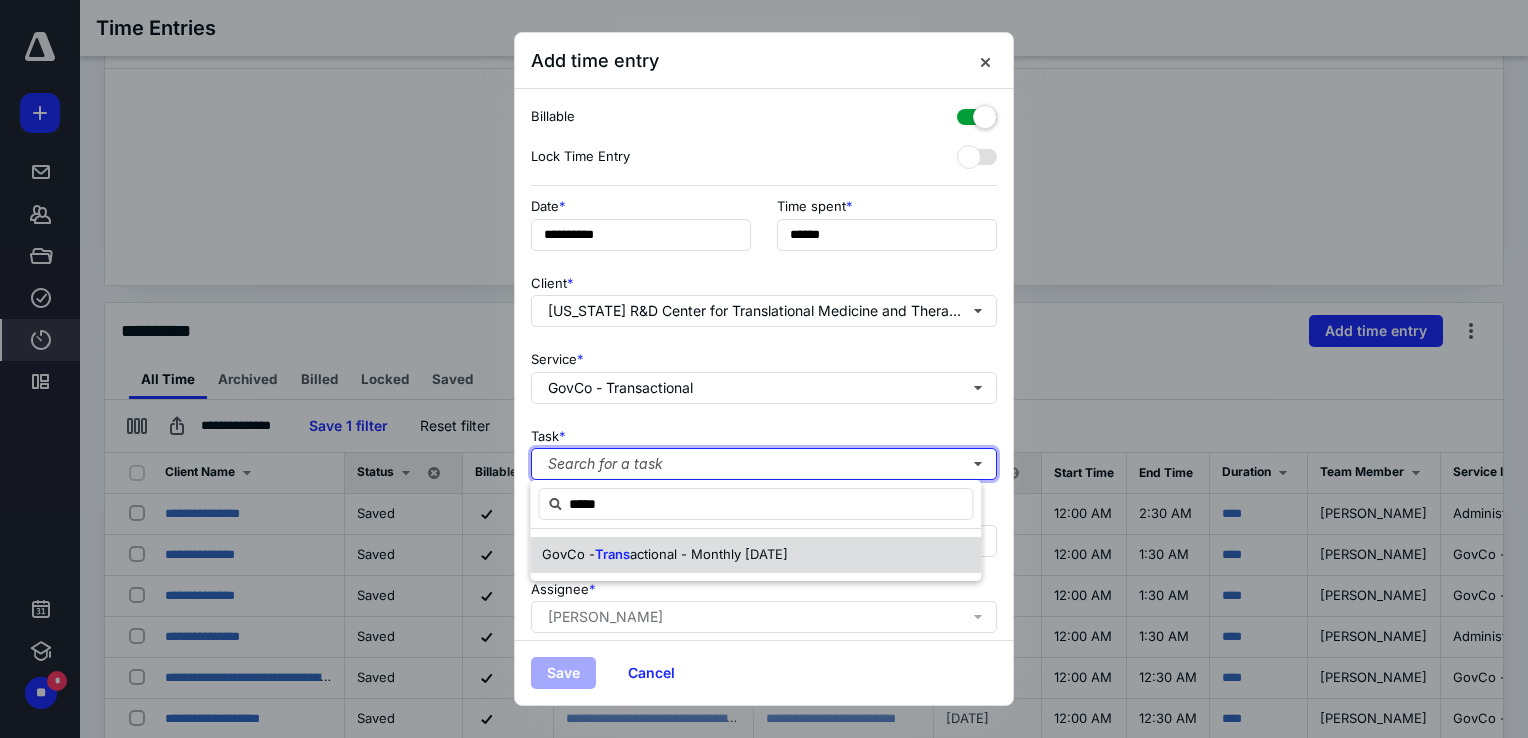 type 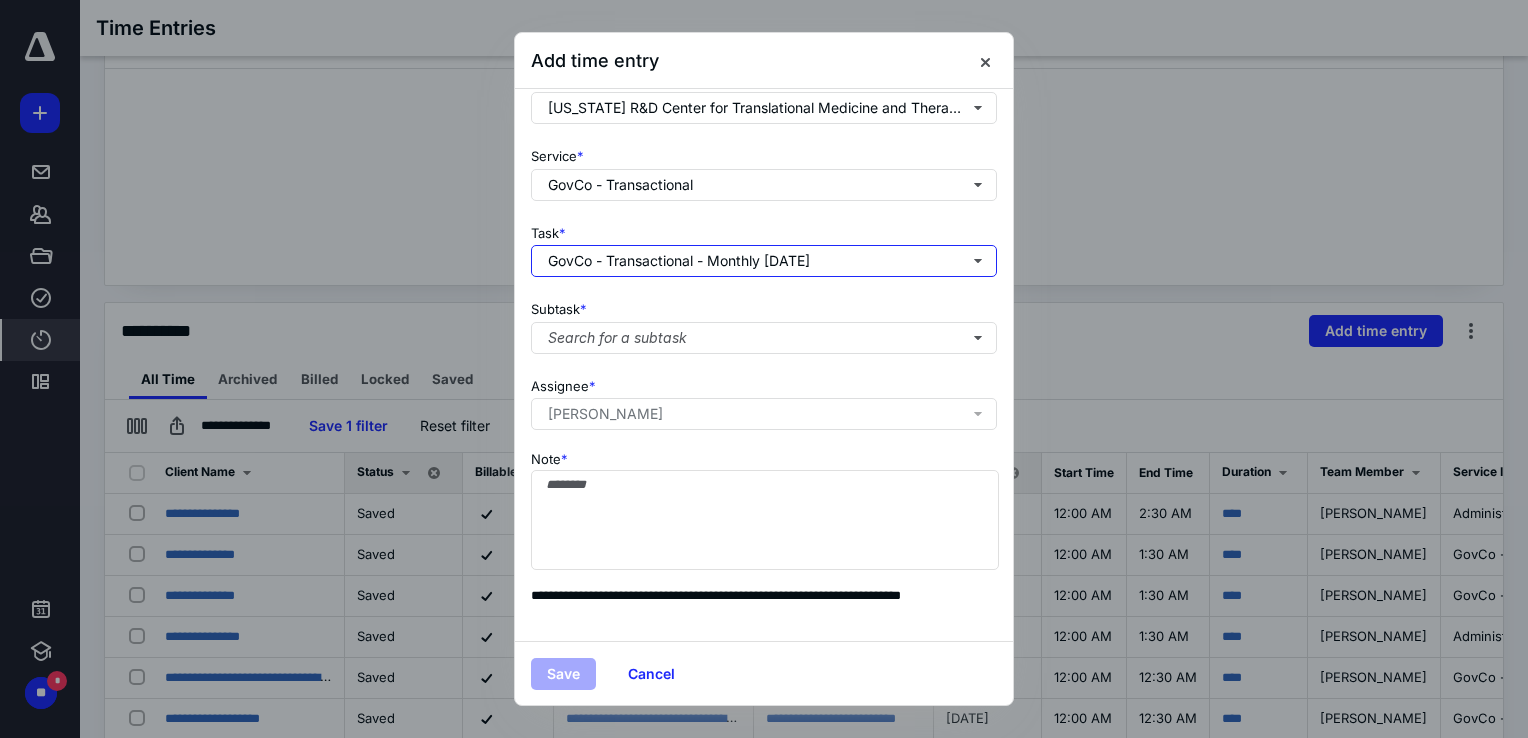 scroll, scrollTop: 217, scrollLeft: 0, axis: vertical 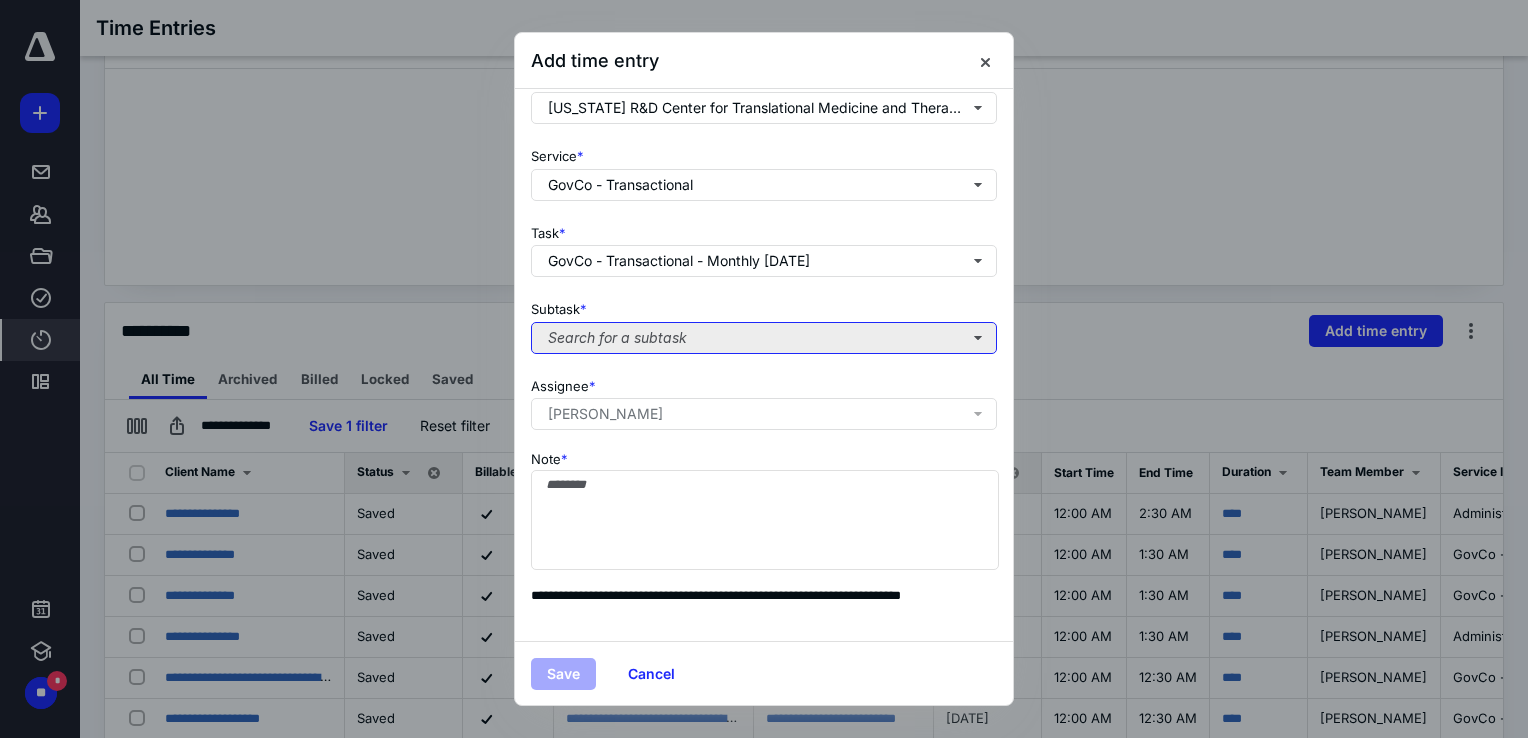 click on "Search for a subtask" at bounding box center (764, 338) 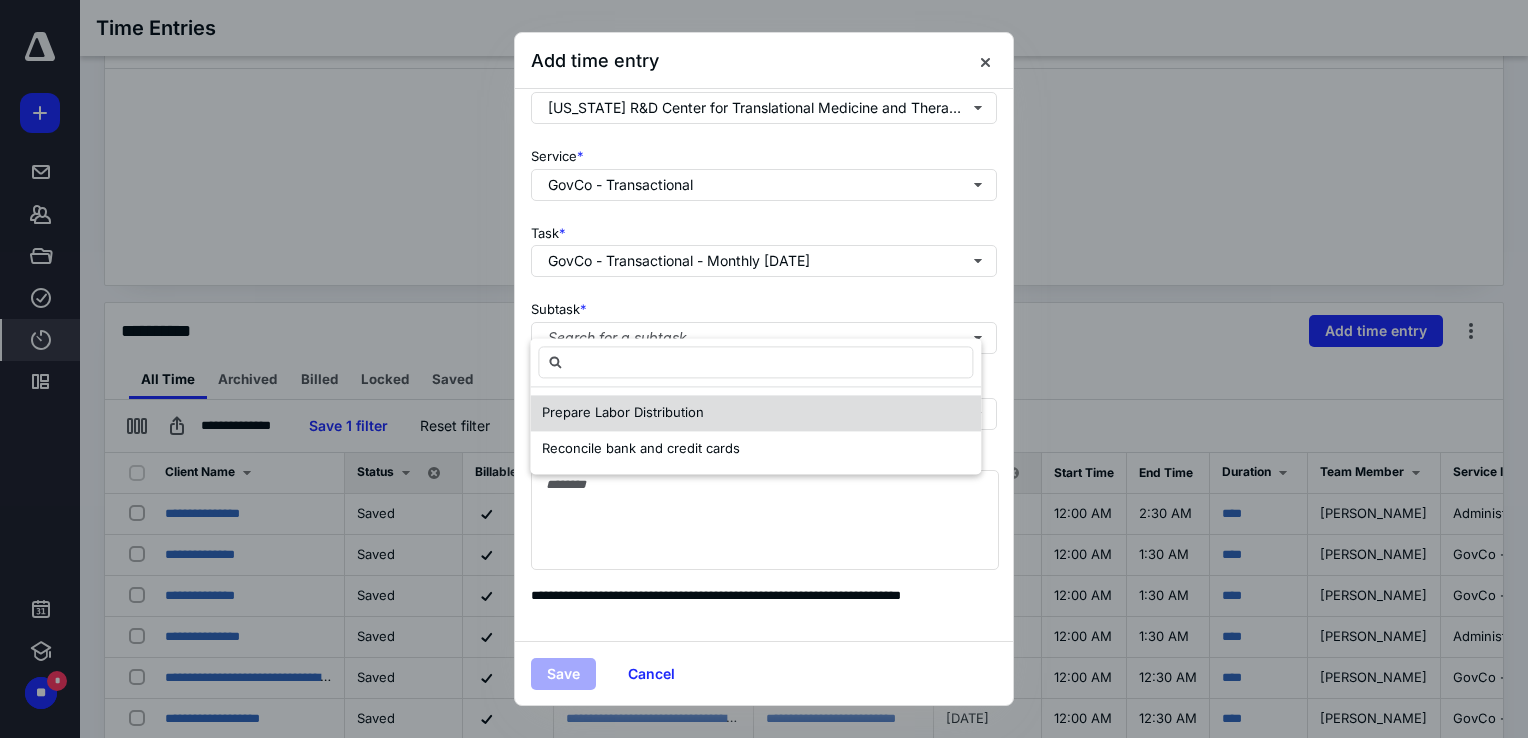 click on "Prepare Labor Distribution" at bounding box center (623, 412) 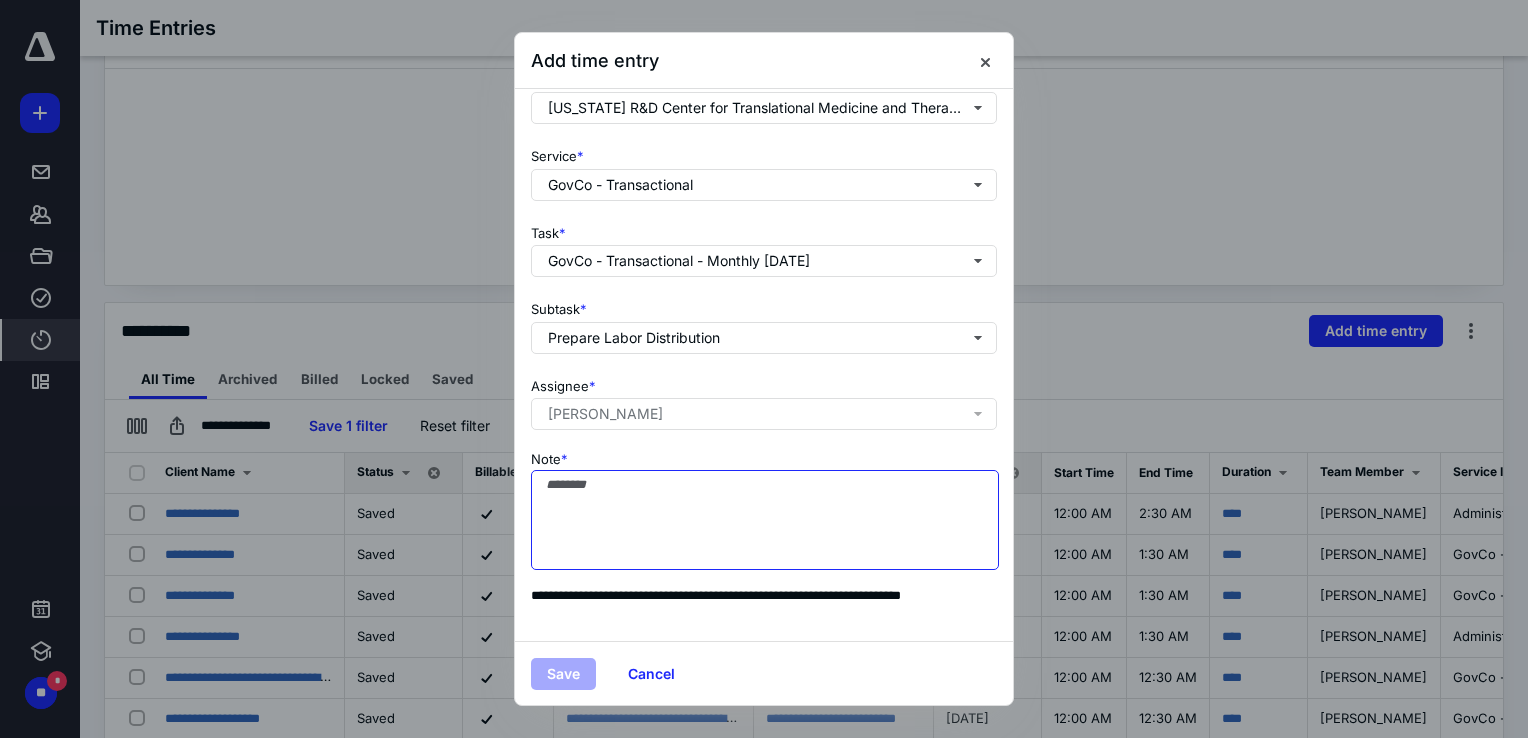 drag, startPoint x: 628, startPoint y: 473, endPoint x: 627, endPoint y: 462, distance: 11.045361 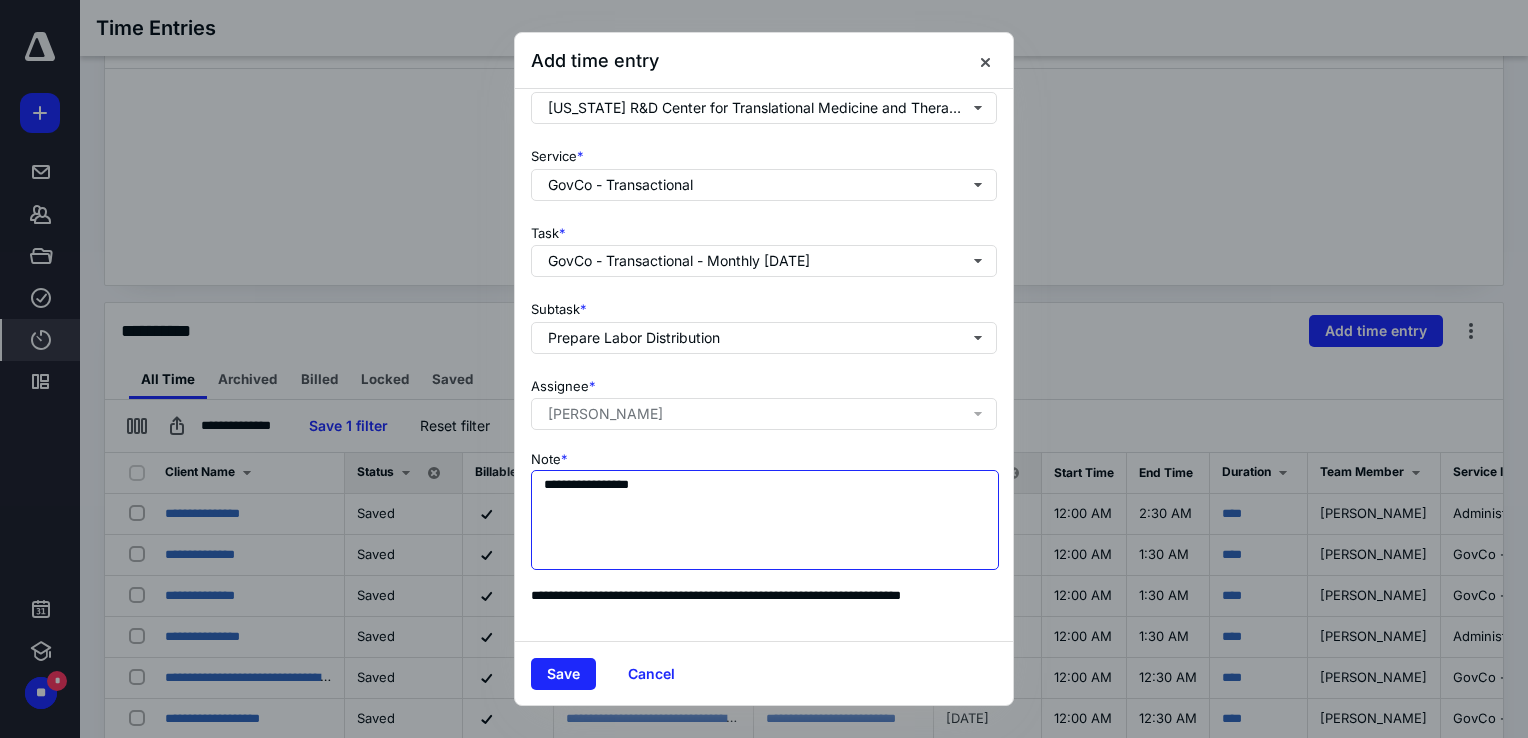 drag, startPoint x: 676, startPoint y: 477, endPoint x: 607, endPoint y: 490, distance: 70.21396 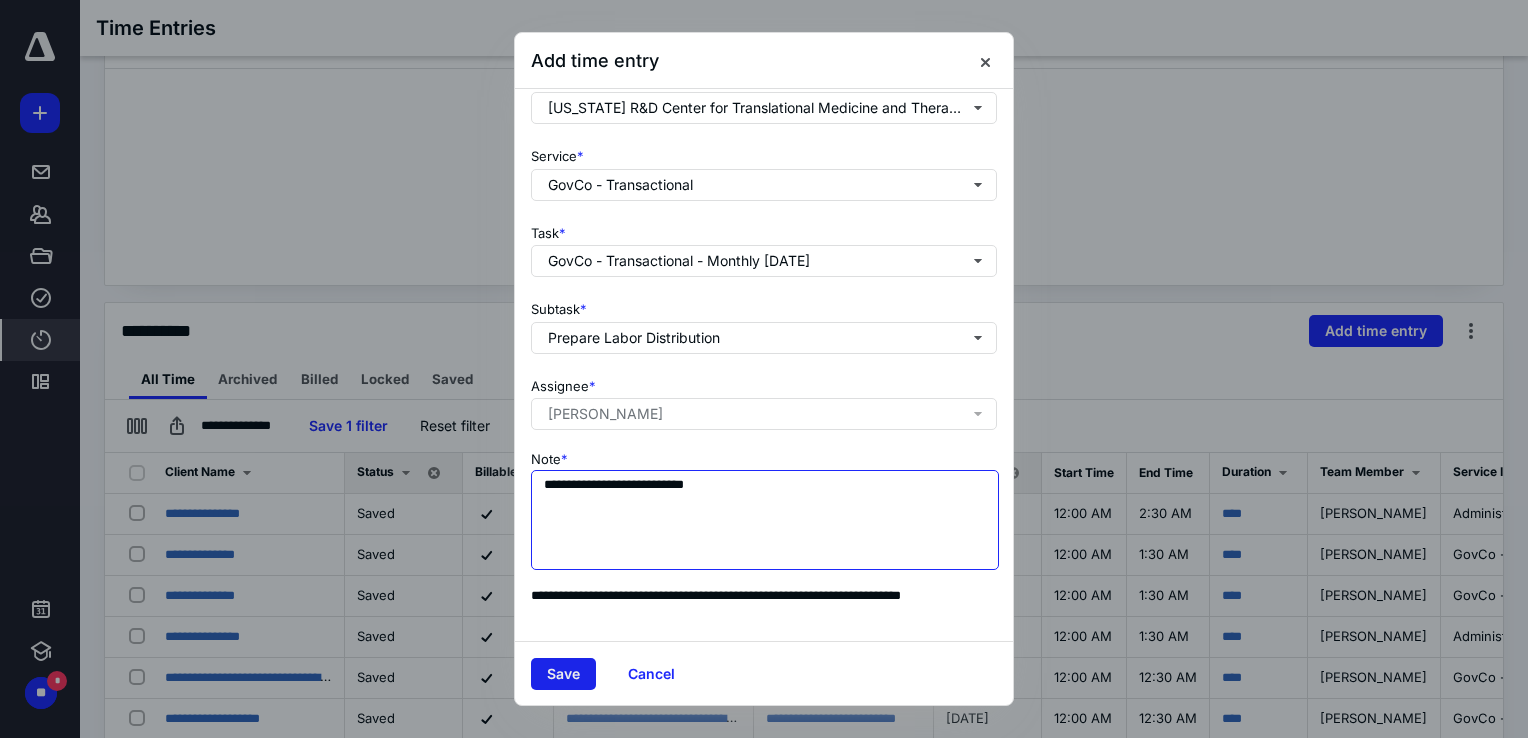 type on "**********" 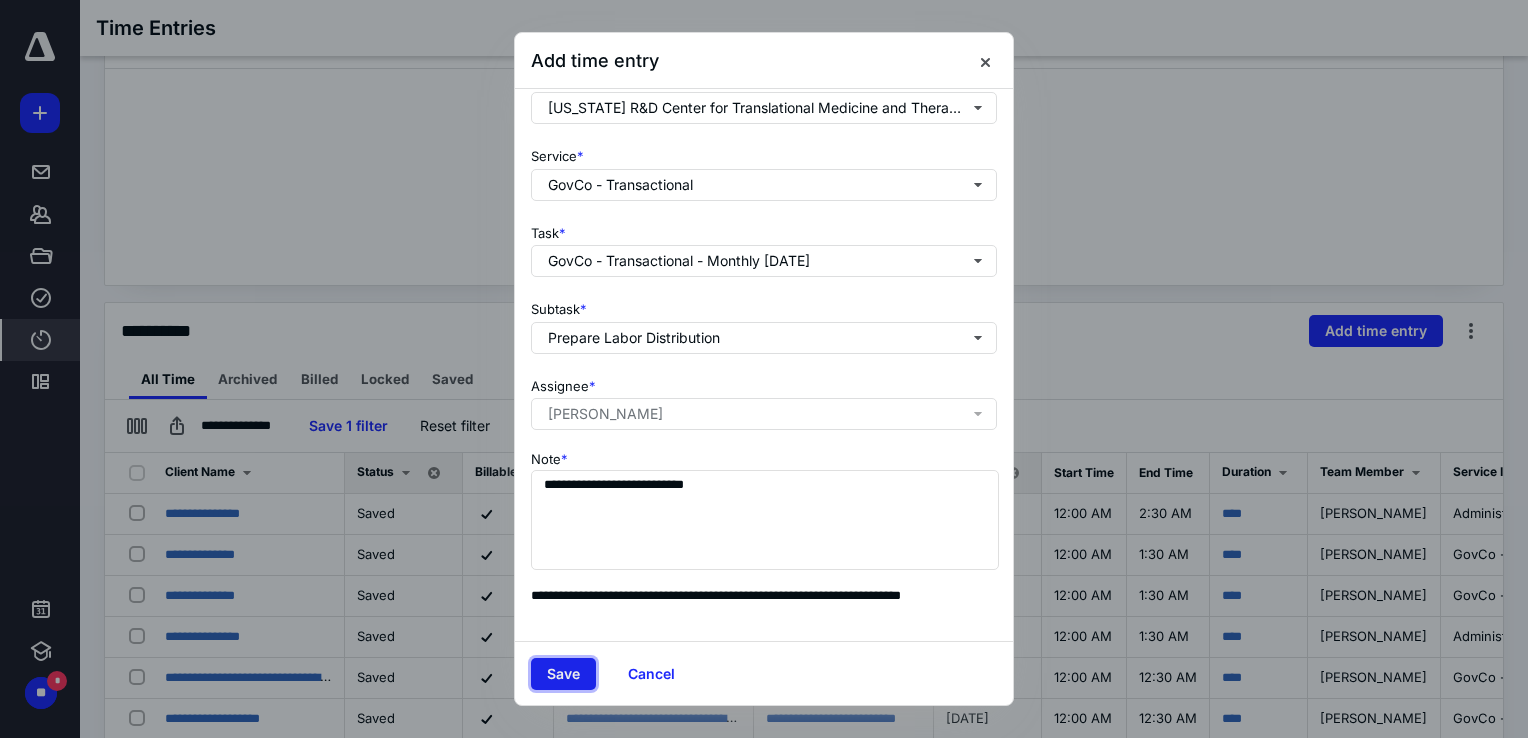 click on "Save" at bounding box center [563, 674] 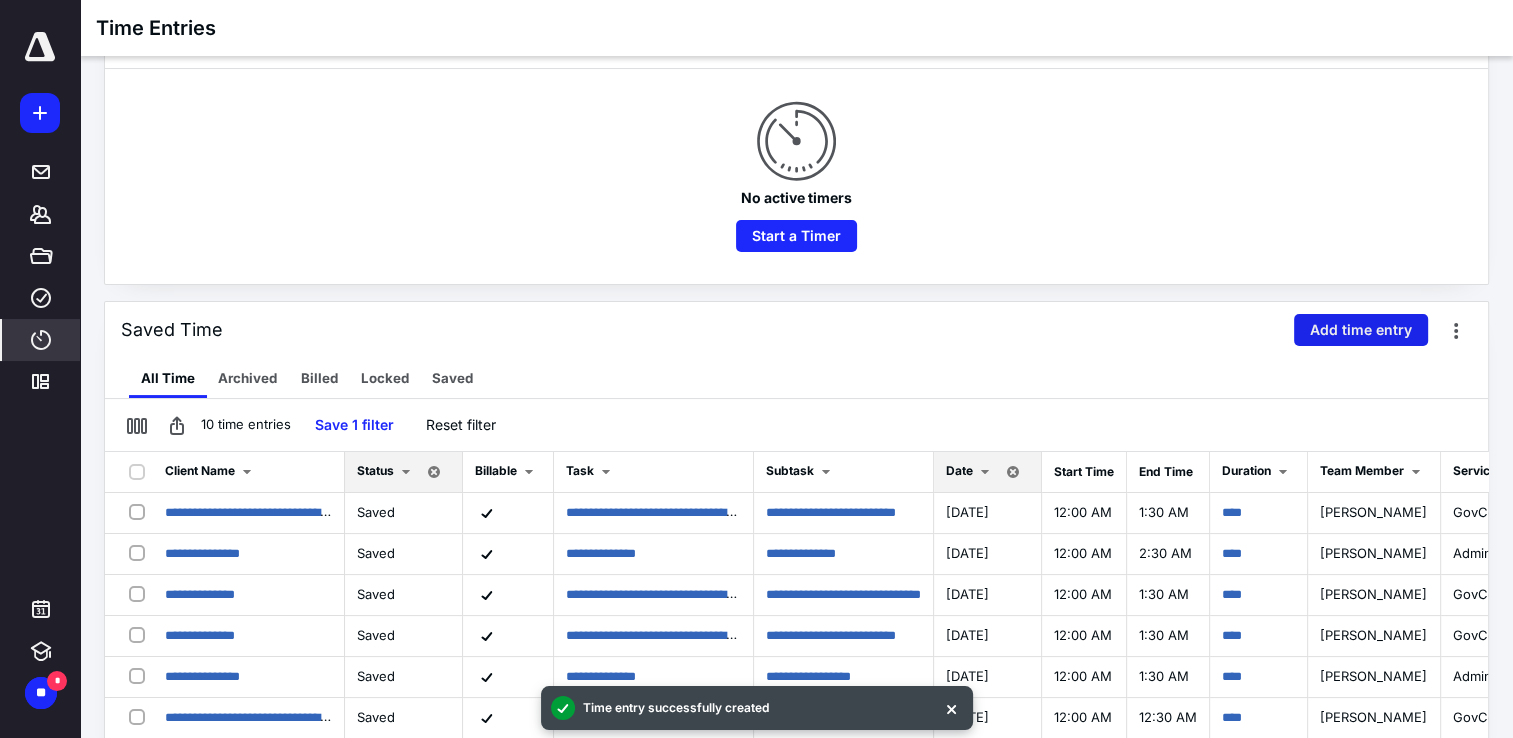 click on "Add time entry" at bounding box center (1361, 330) 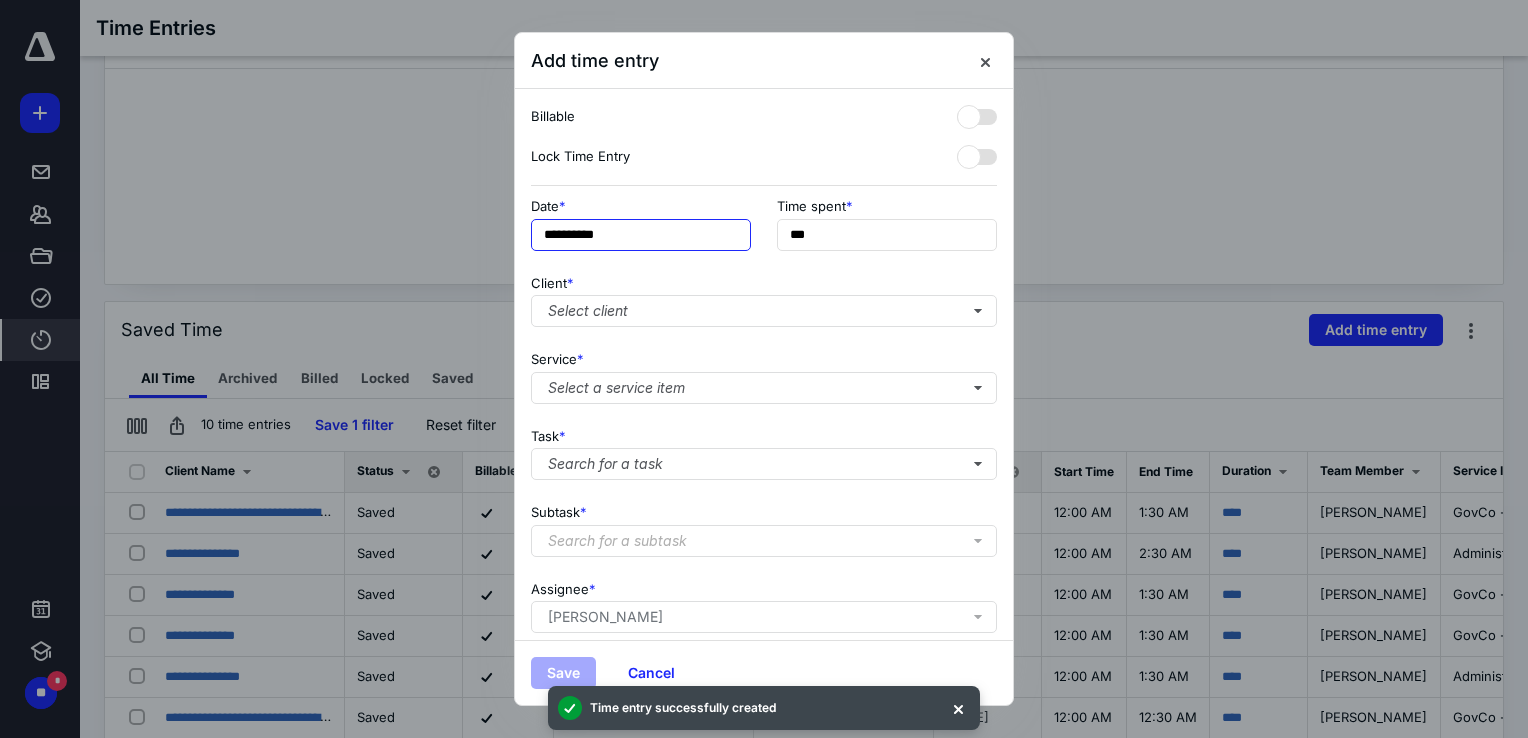 click on "**********" at bounding box center [641, 235] 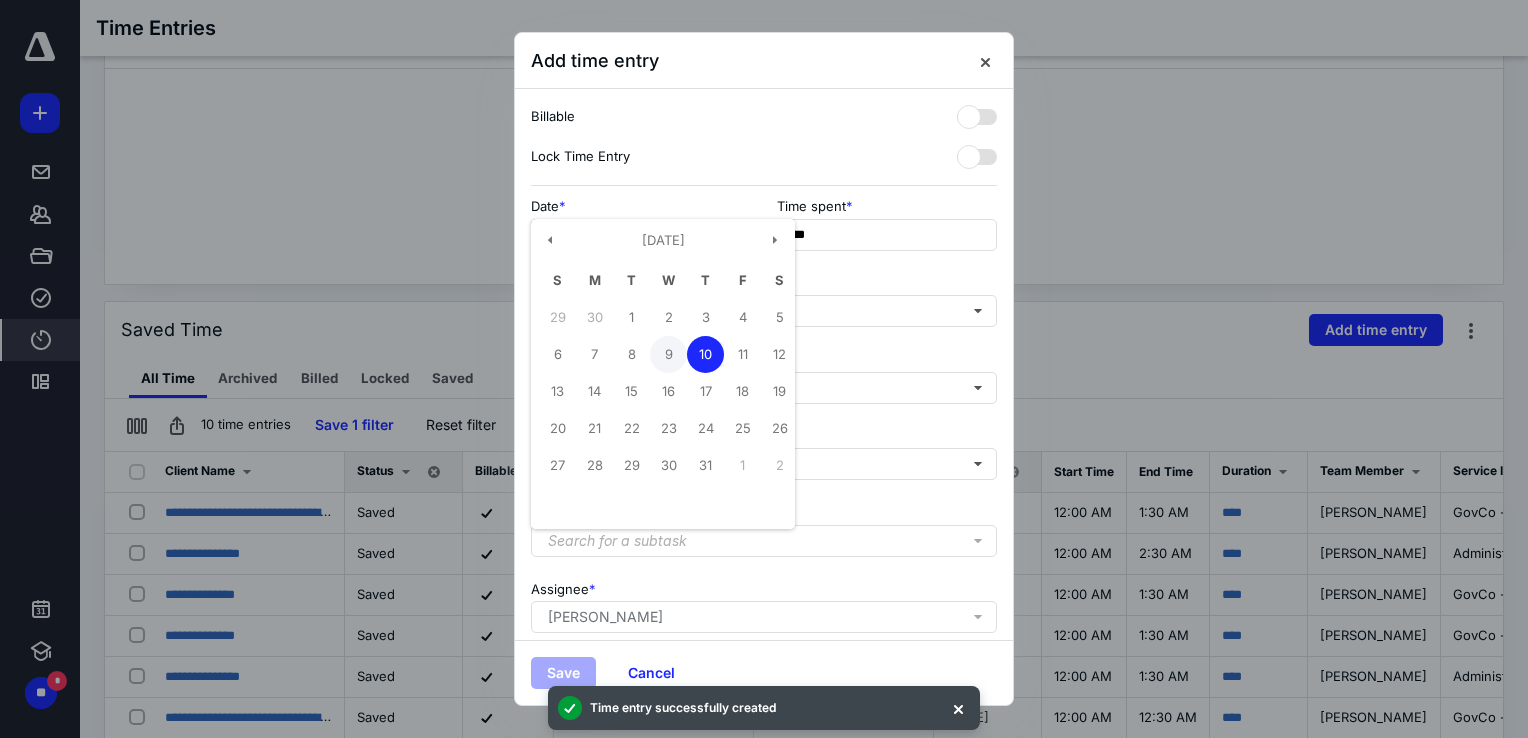 click on "9" at bounding box center [668, 354] 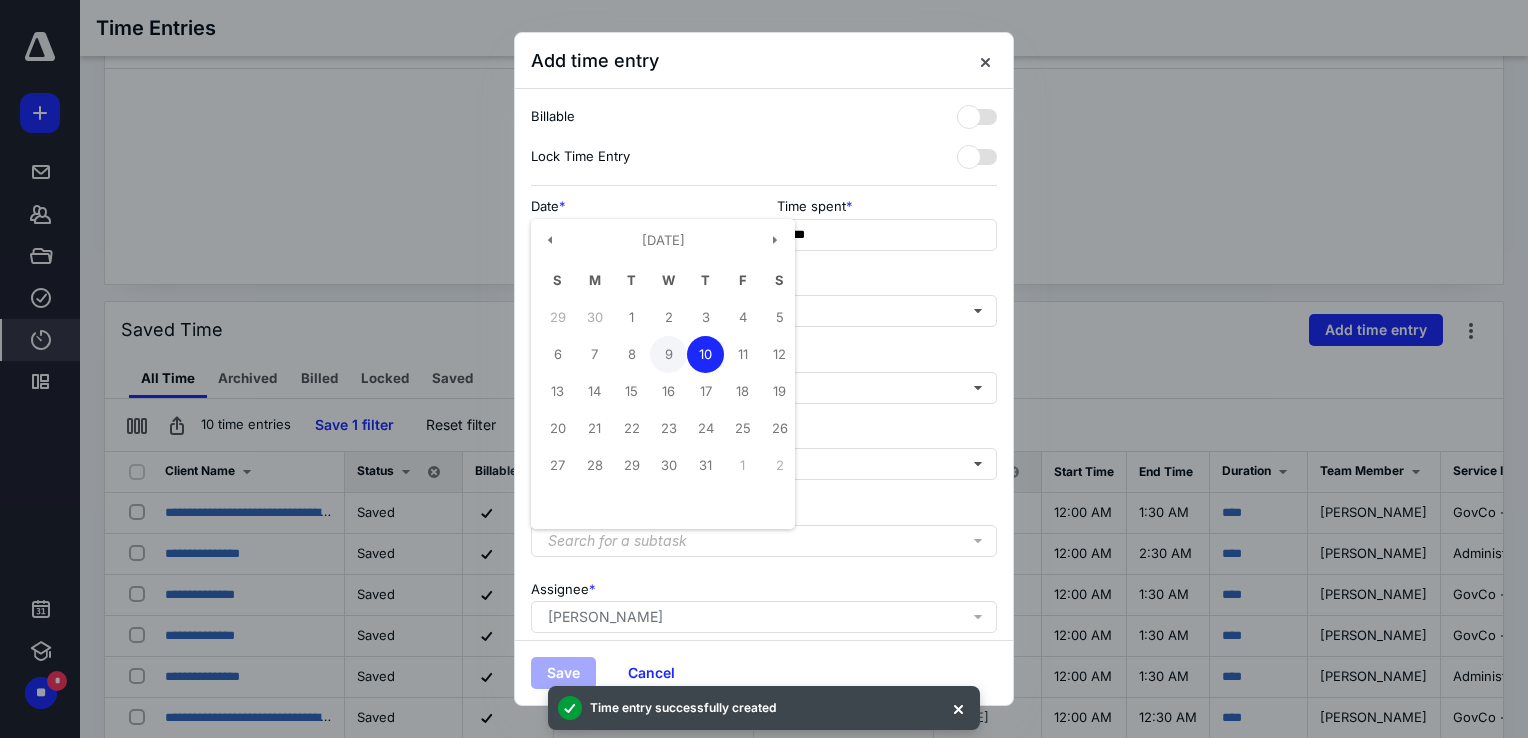 type on "**********" 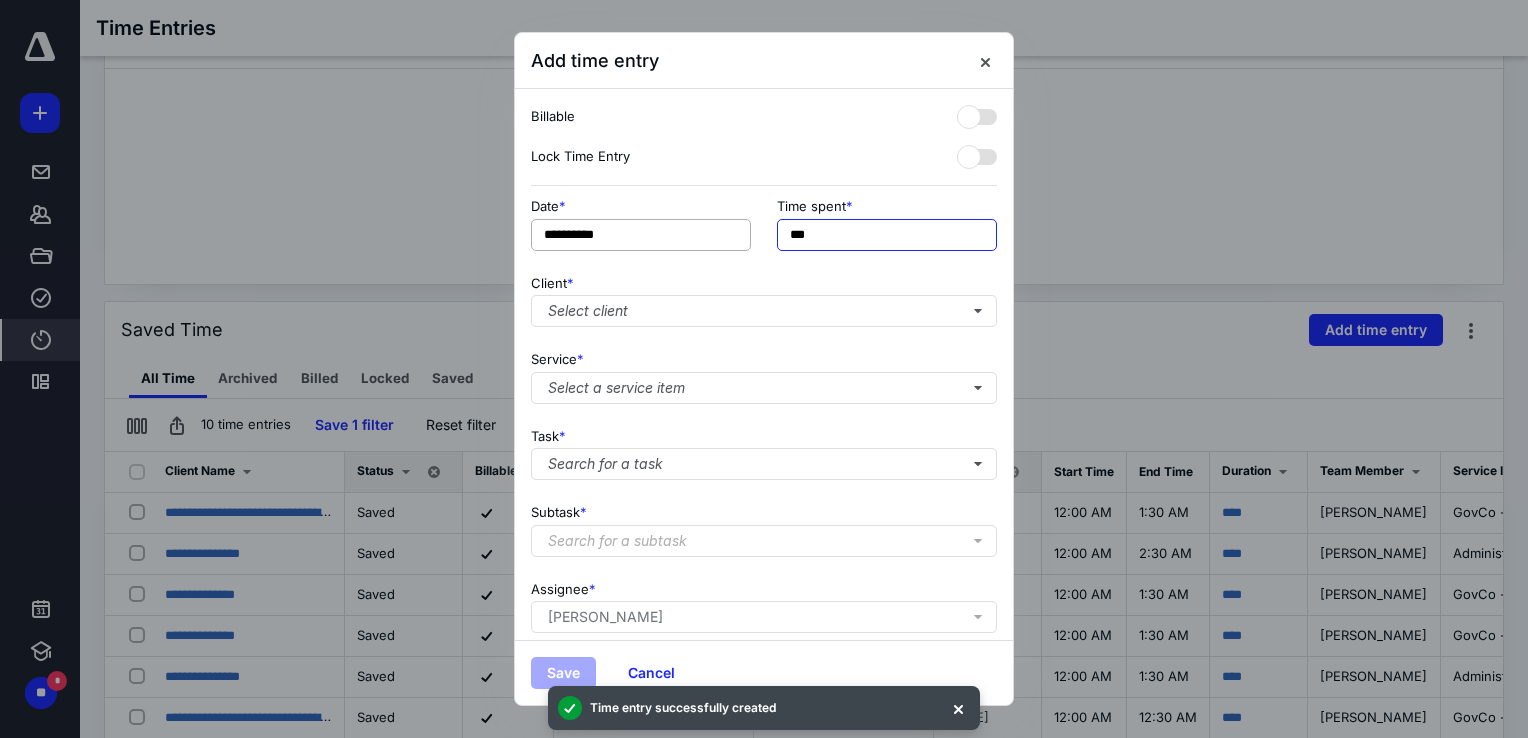 drag, startPoint x: 845, startPoint y: 234, endPoint x: 706, endPoint y: 234, distance: 139 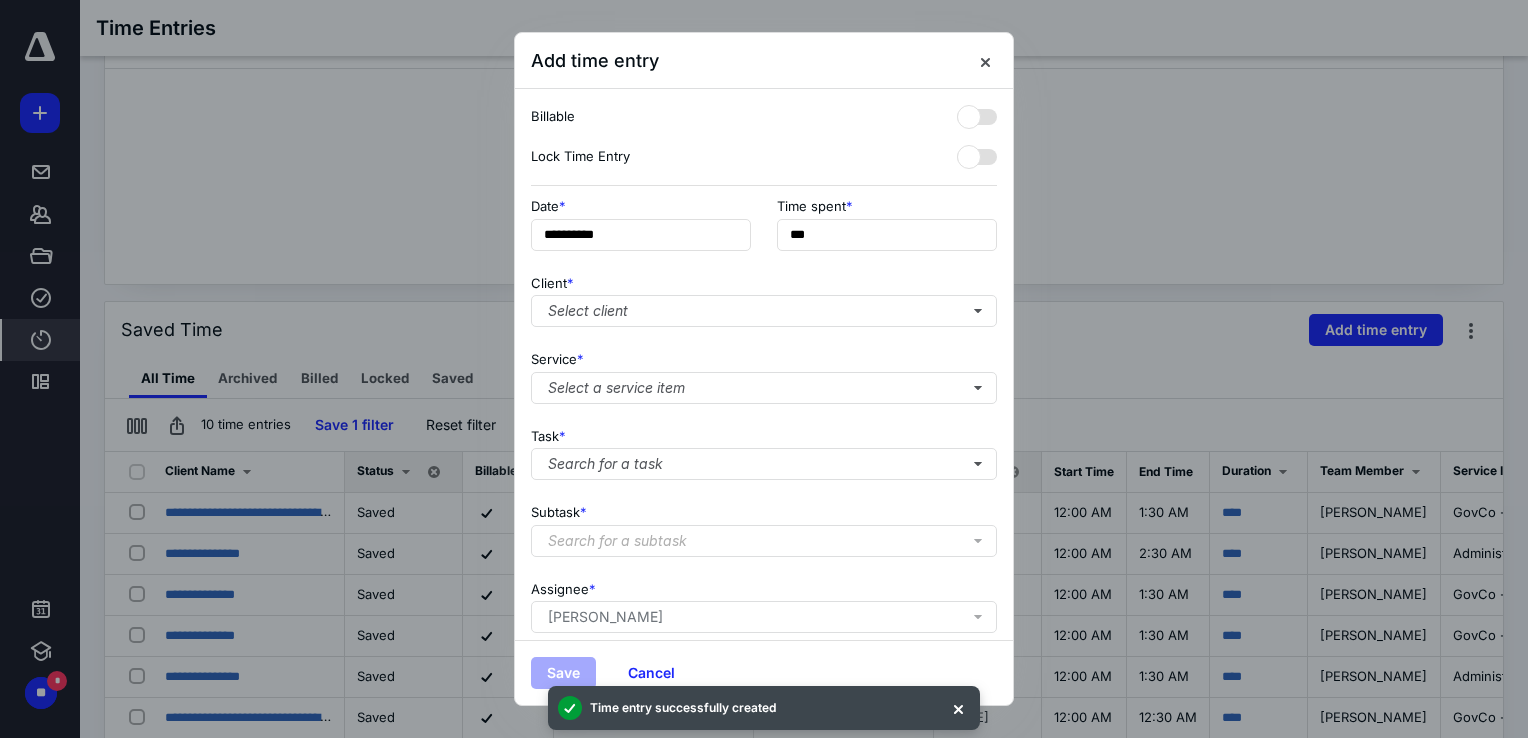 type on "******" 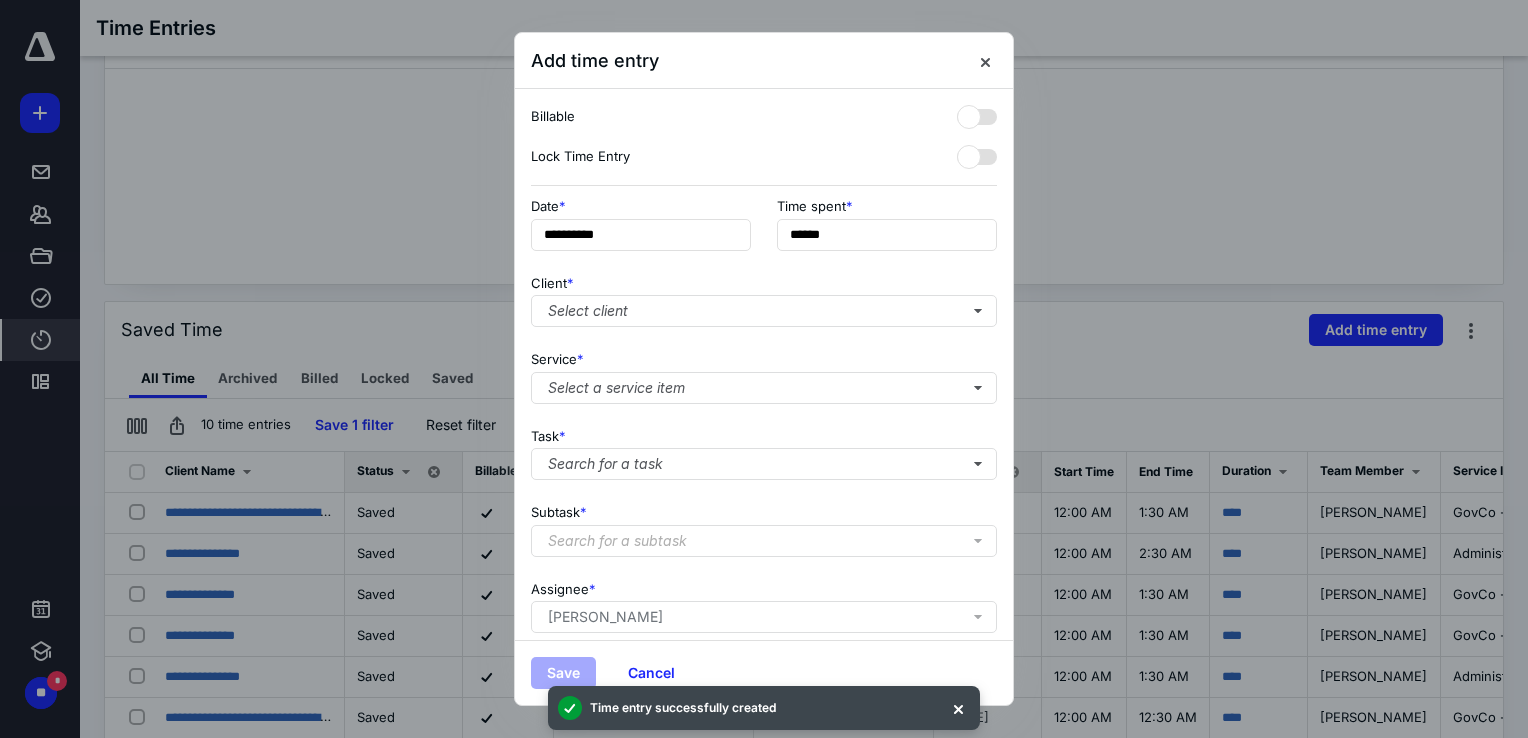 click on "Client * Select client" at bounding box center (764, 297) 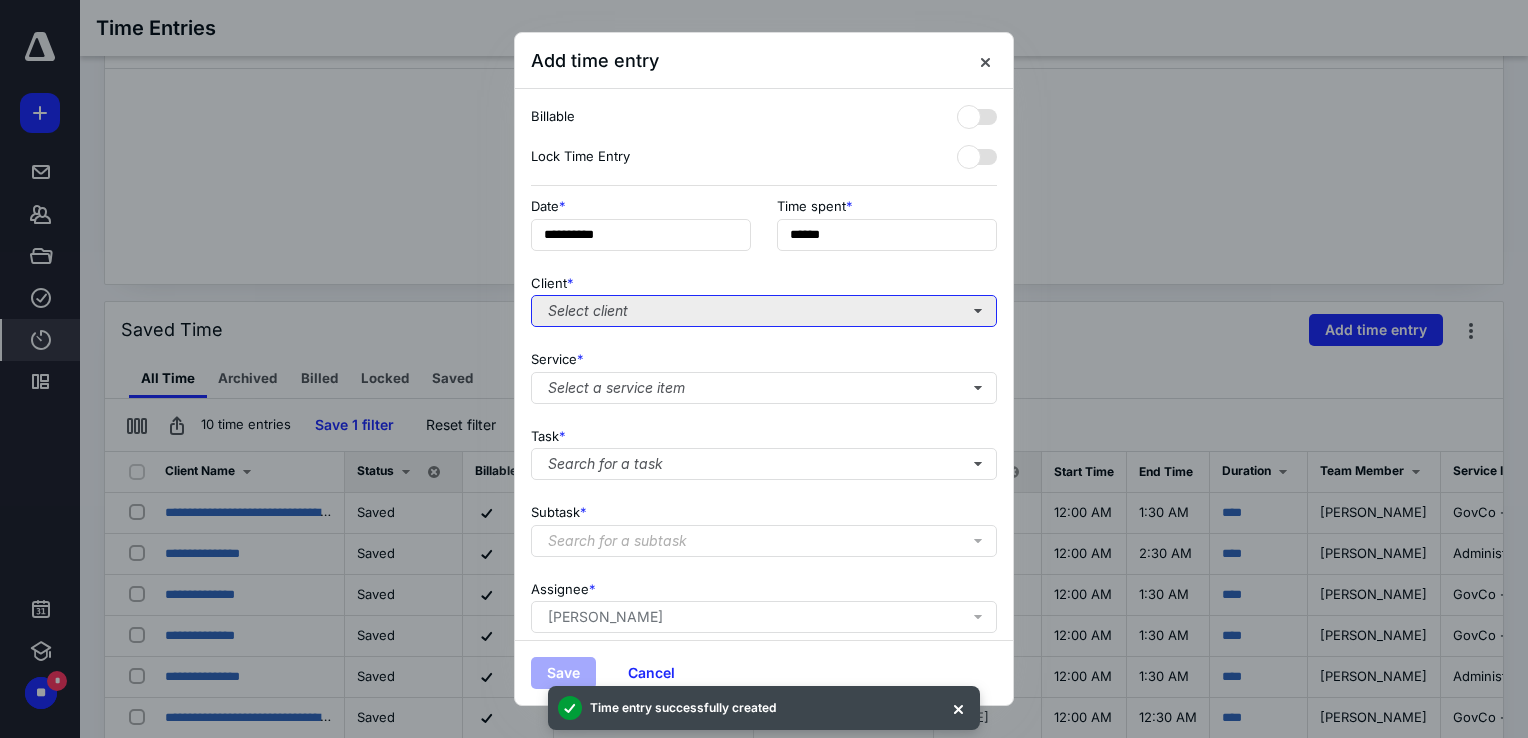 click on "Select client" at bounding box center [764, 311] 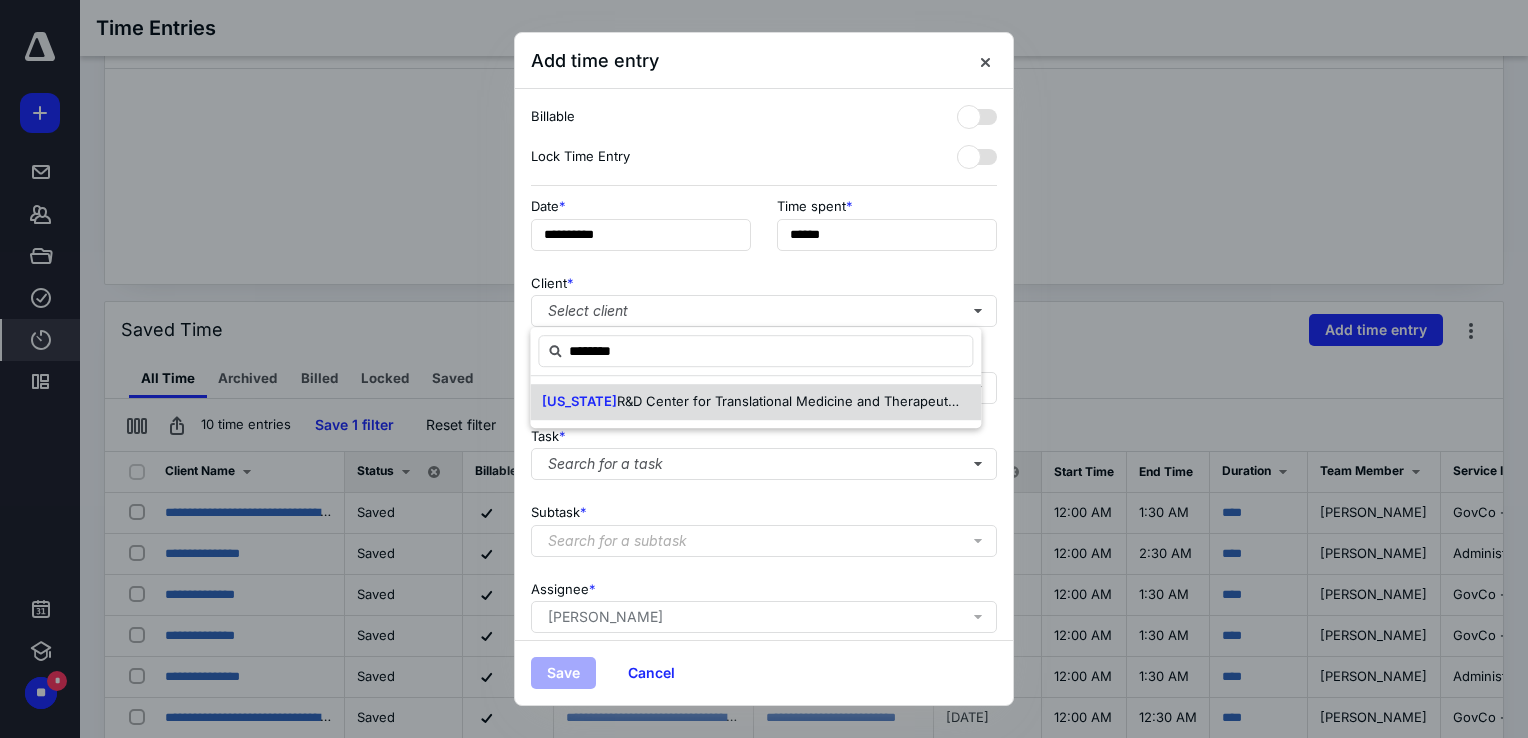 click on "R&D Center for Translational Medicine and Therapeutics, Inc." at bounding box center [806, 401] 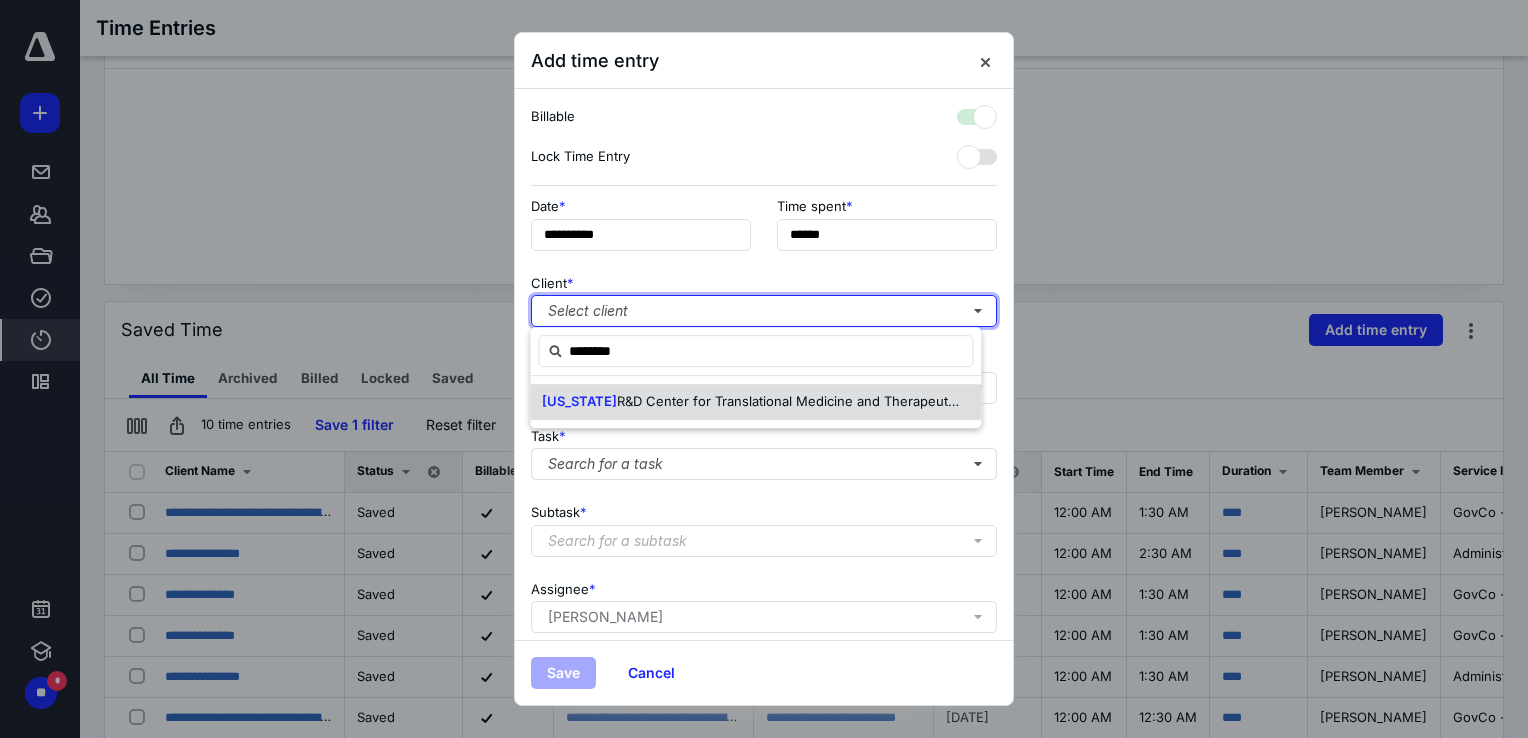 checkbox on "true" 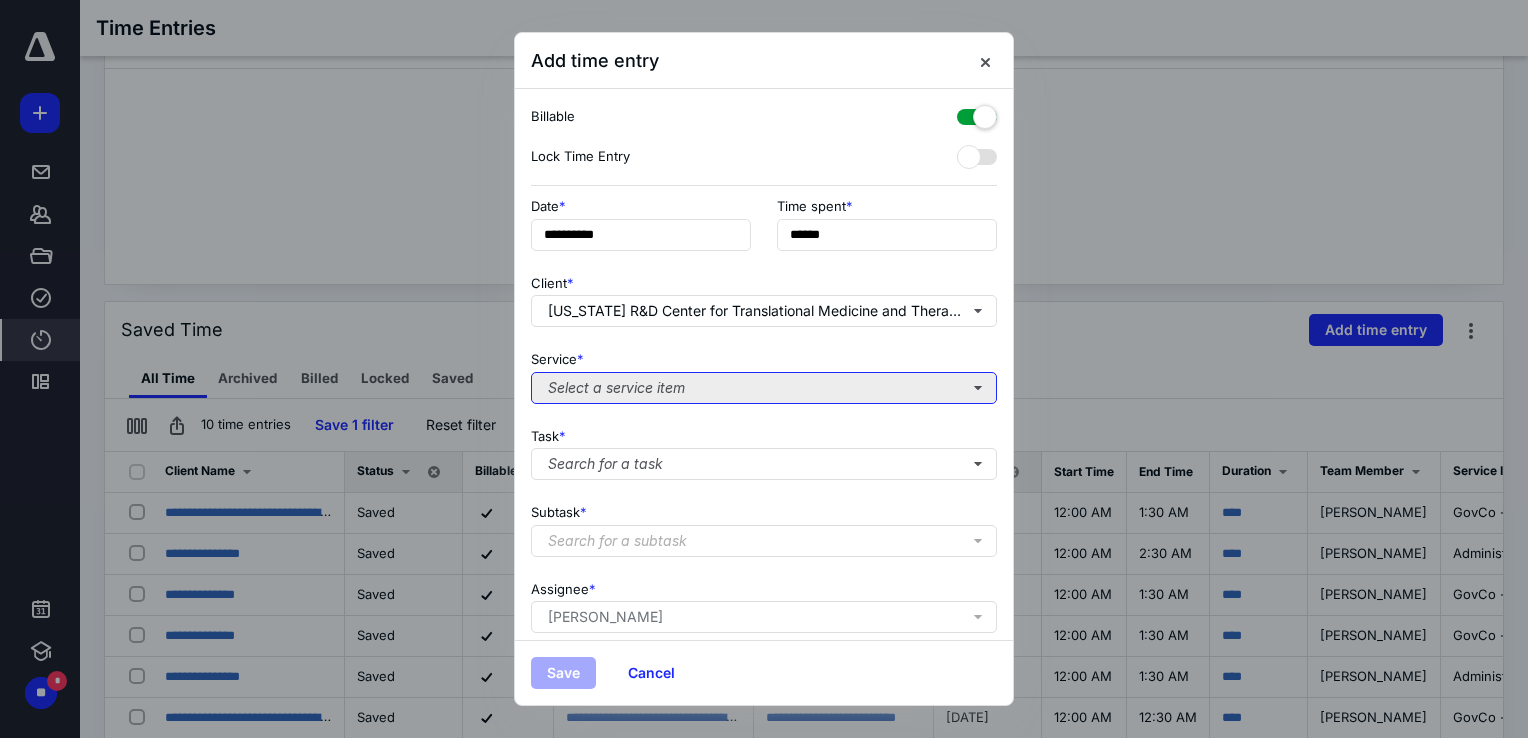 click on "Select a service item" at bounding box center [764, 388] 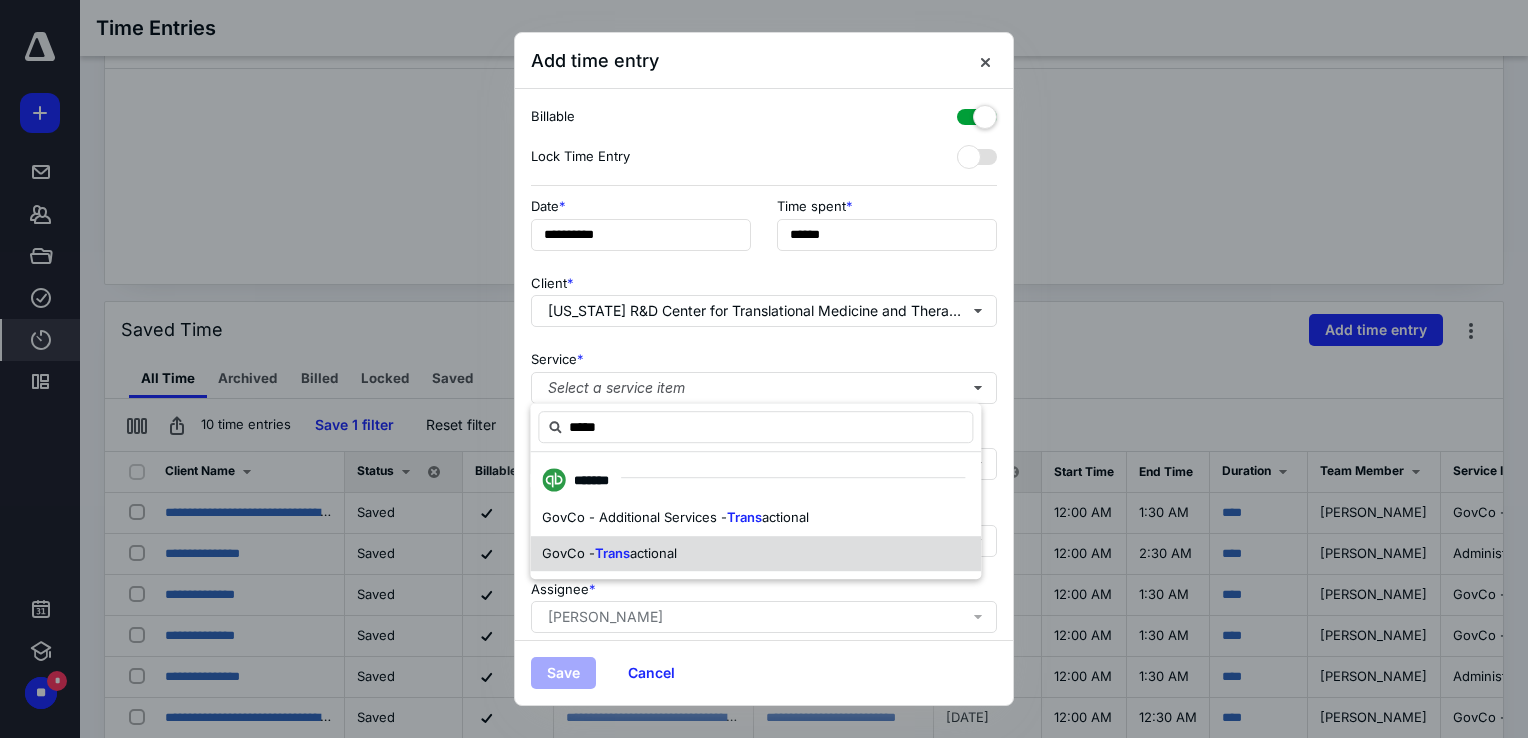 click on "GovCo -  Trans actional" at bounding box center (755, 554) 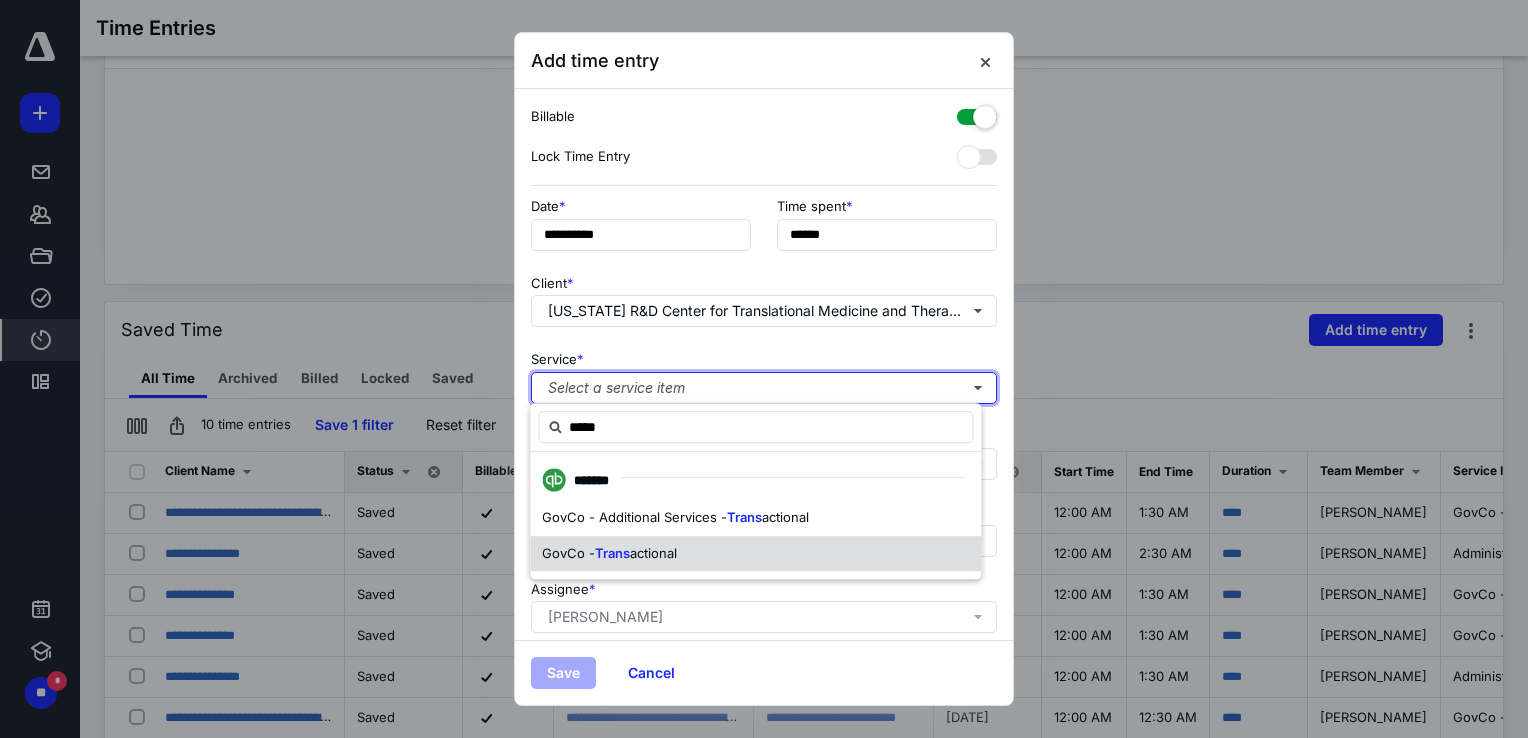 type 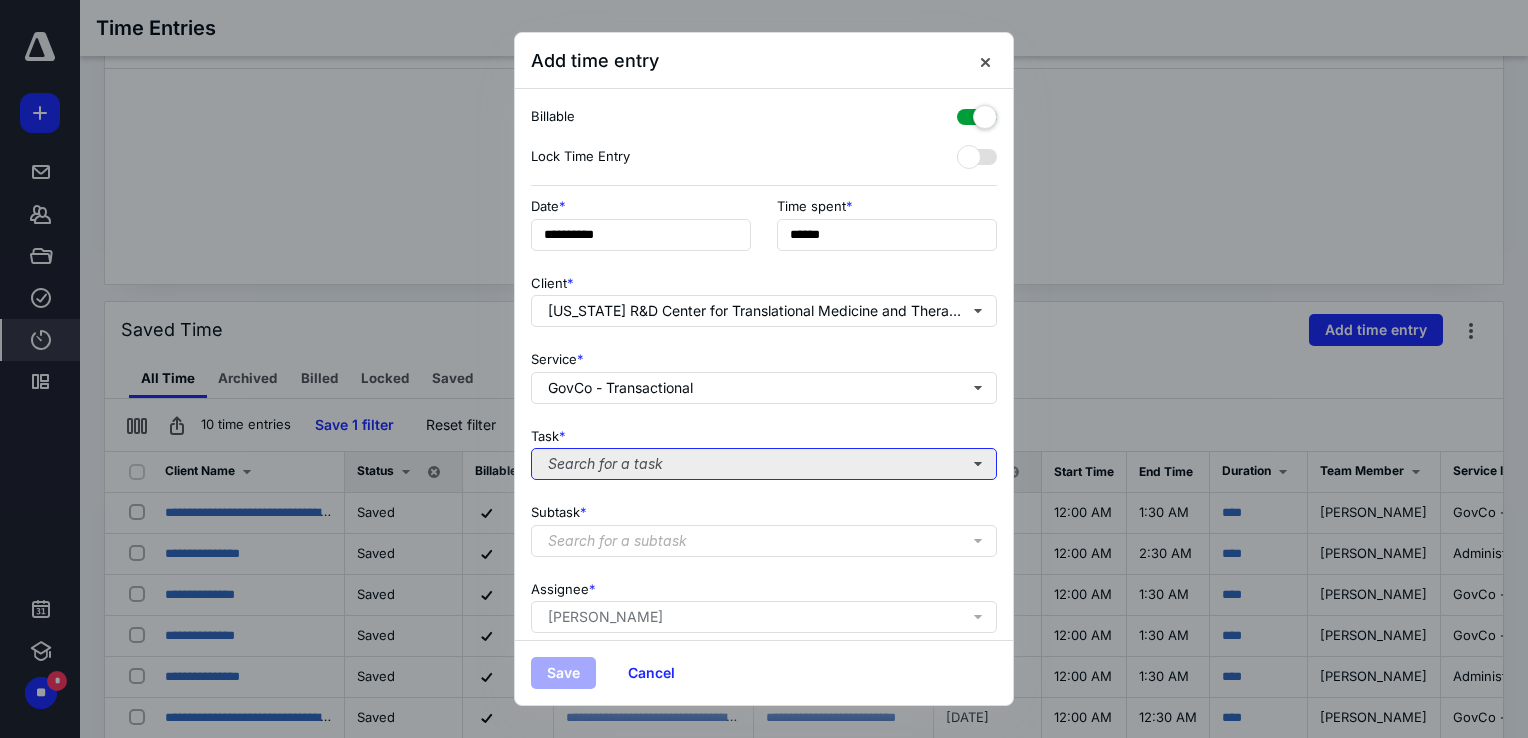 click on "Search for a task" at bounding box center (764, 464) 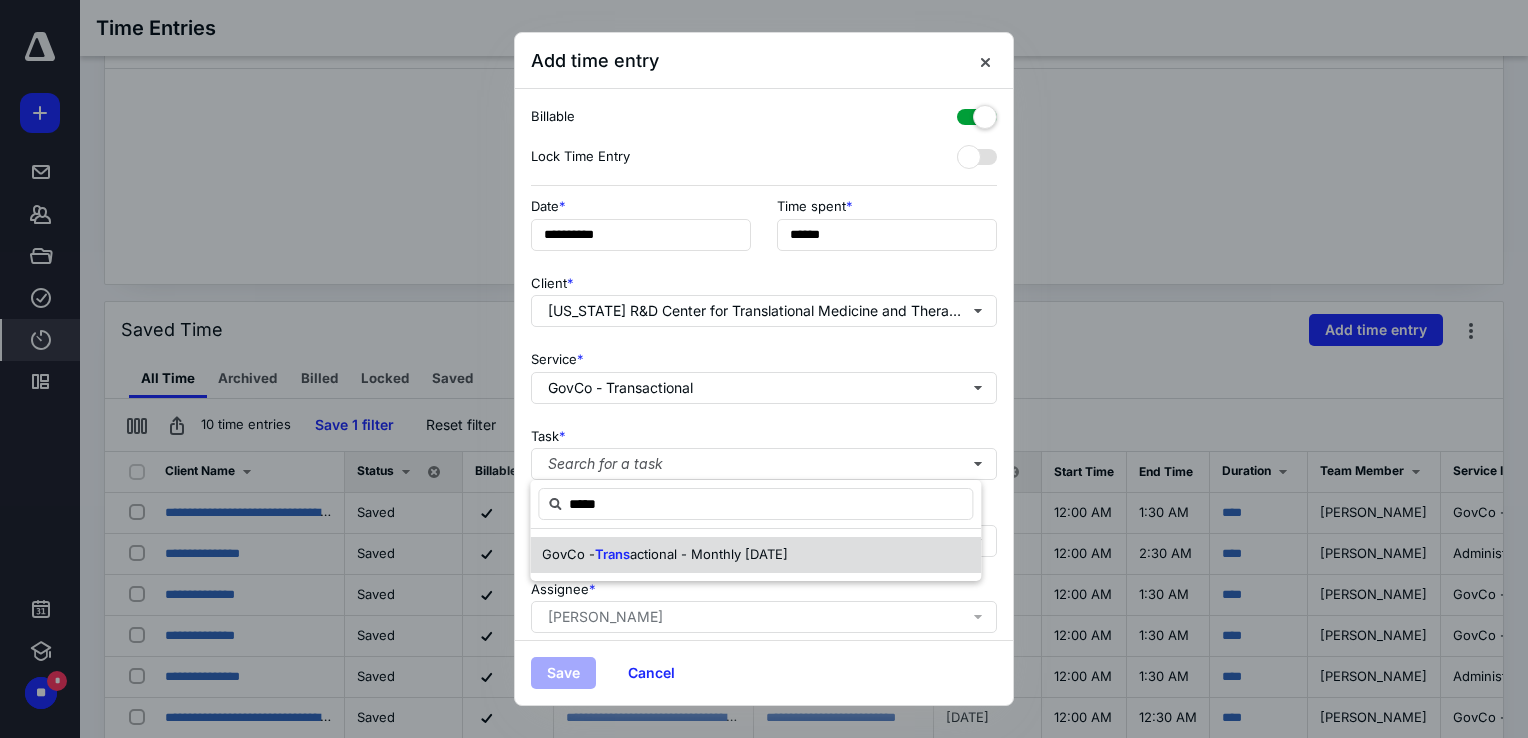 click on "actional - Monthly [DATE]" at bounding box center [709, 554] 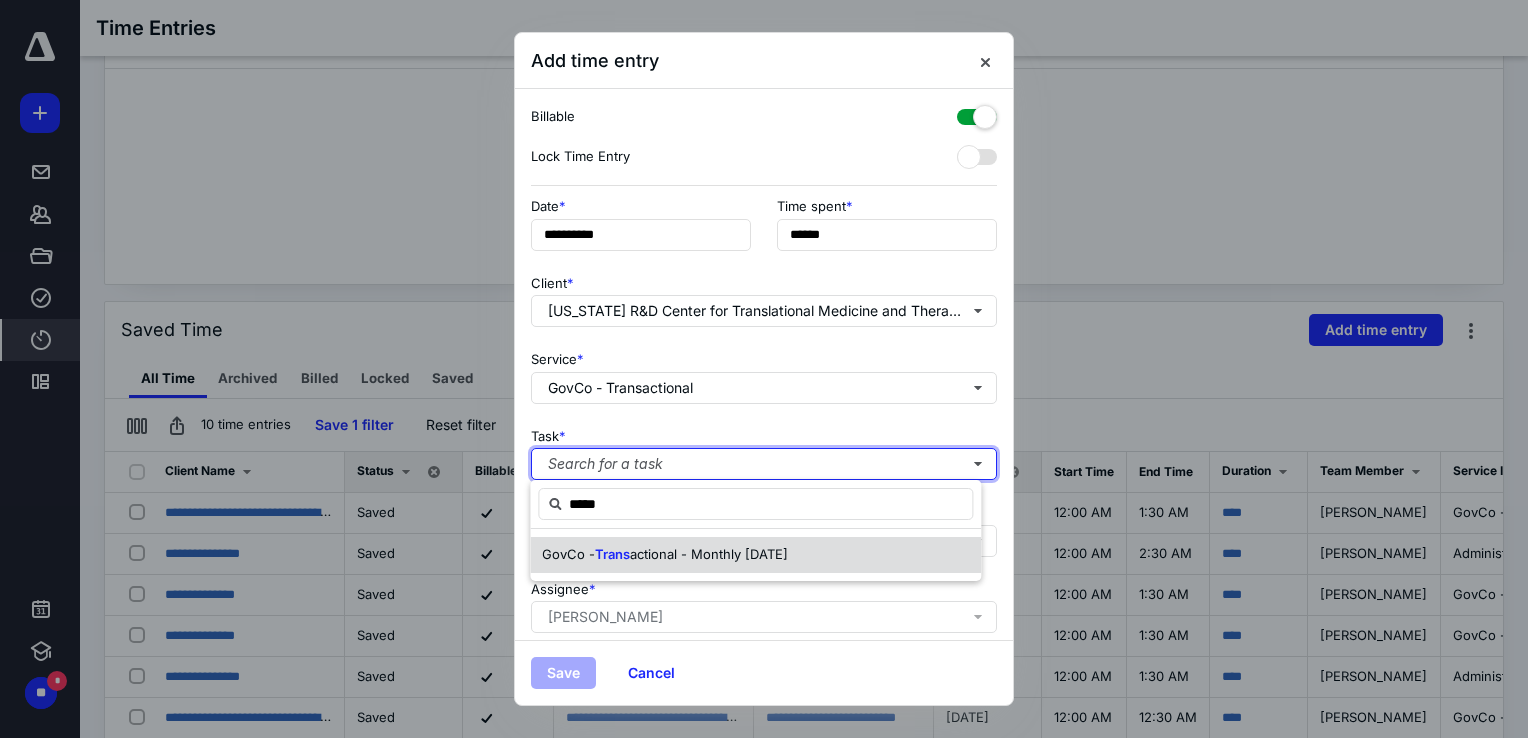 type 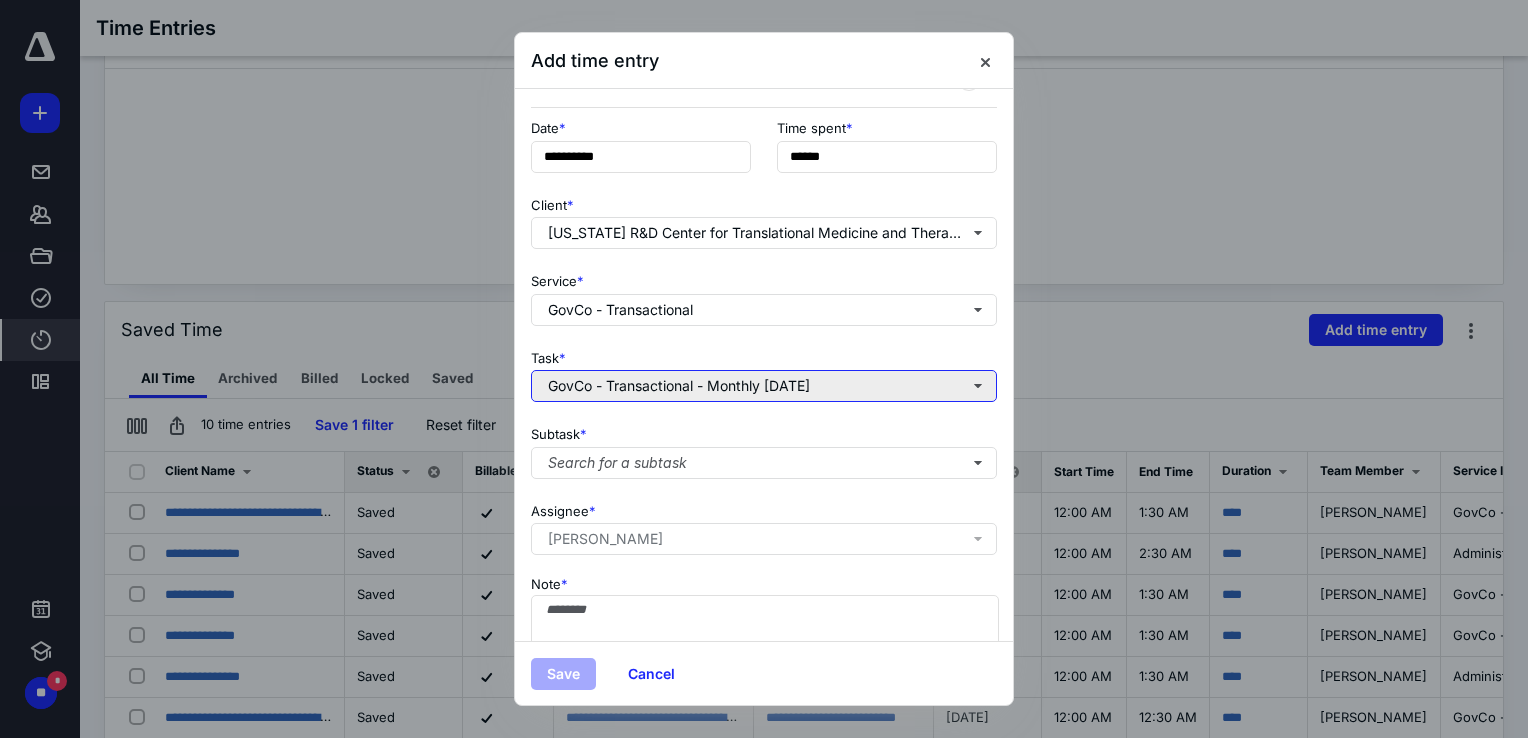 scroll, scrollTop: 200, scrollLeft: 0, axis: vertical 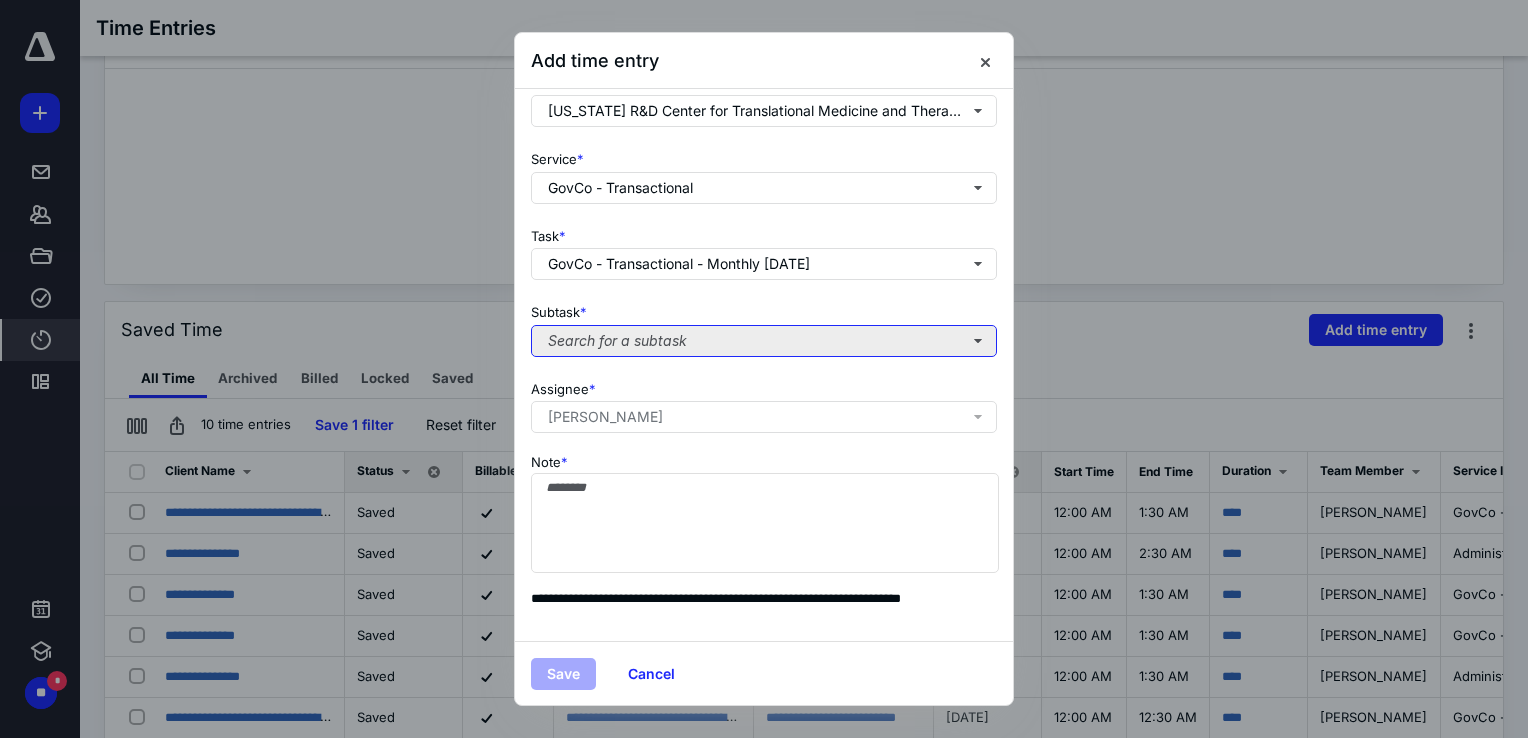 click on "Search for a subtask" at bounding box center (764, 341) 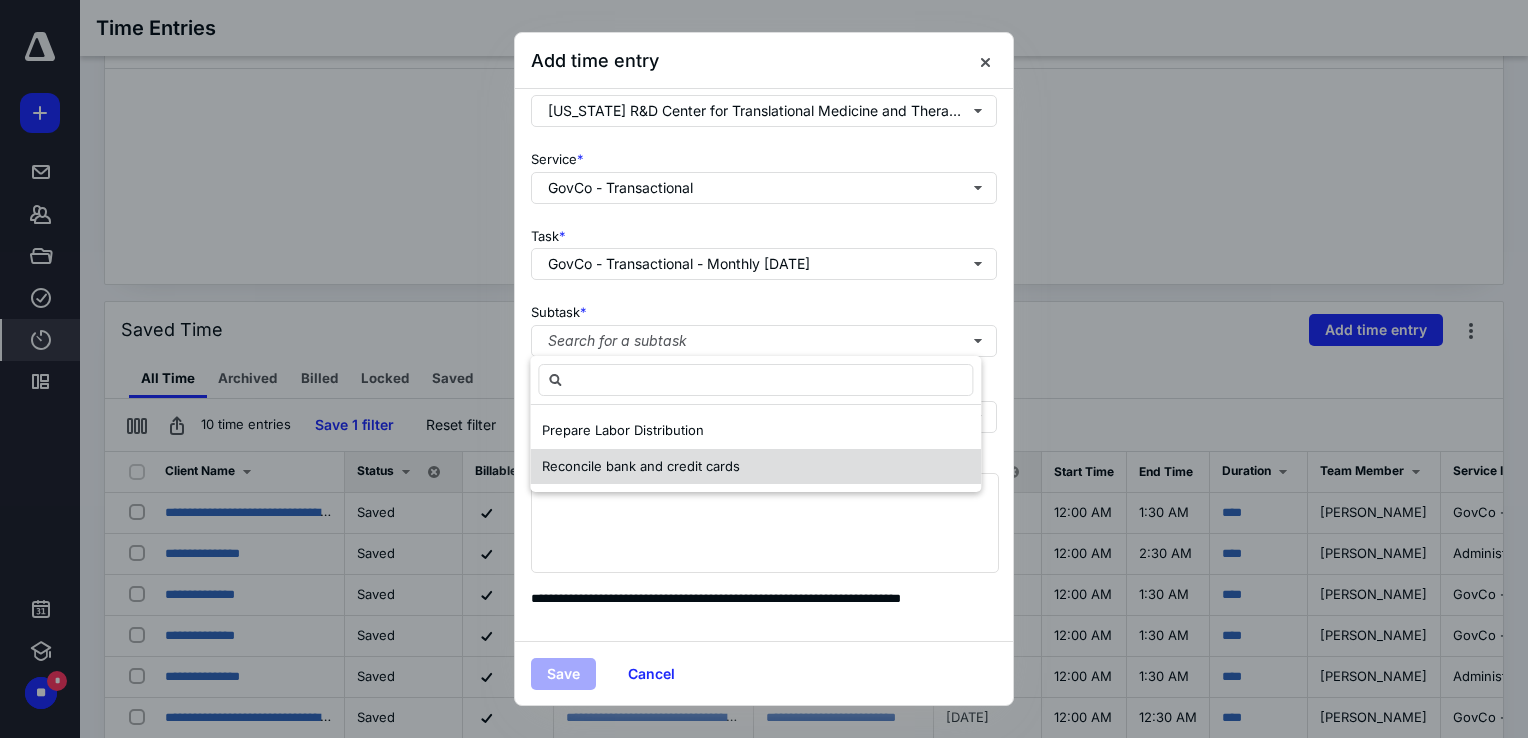 click on "Reconcile bank and credit cards" at bounding box center [641, 466] 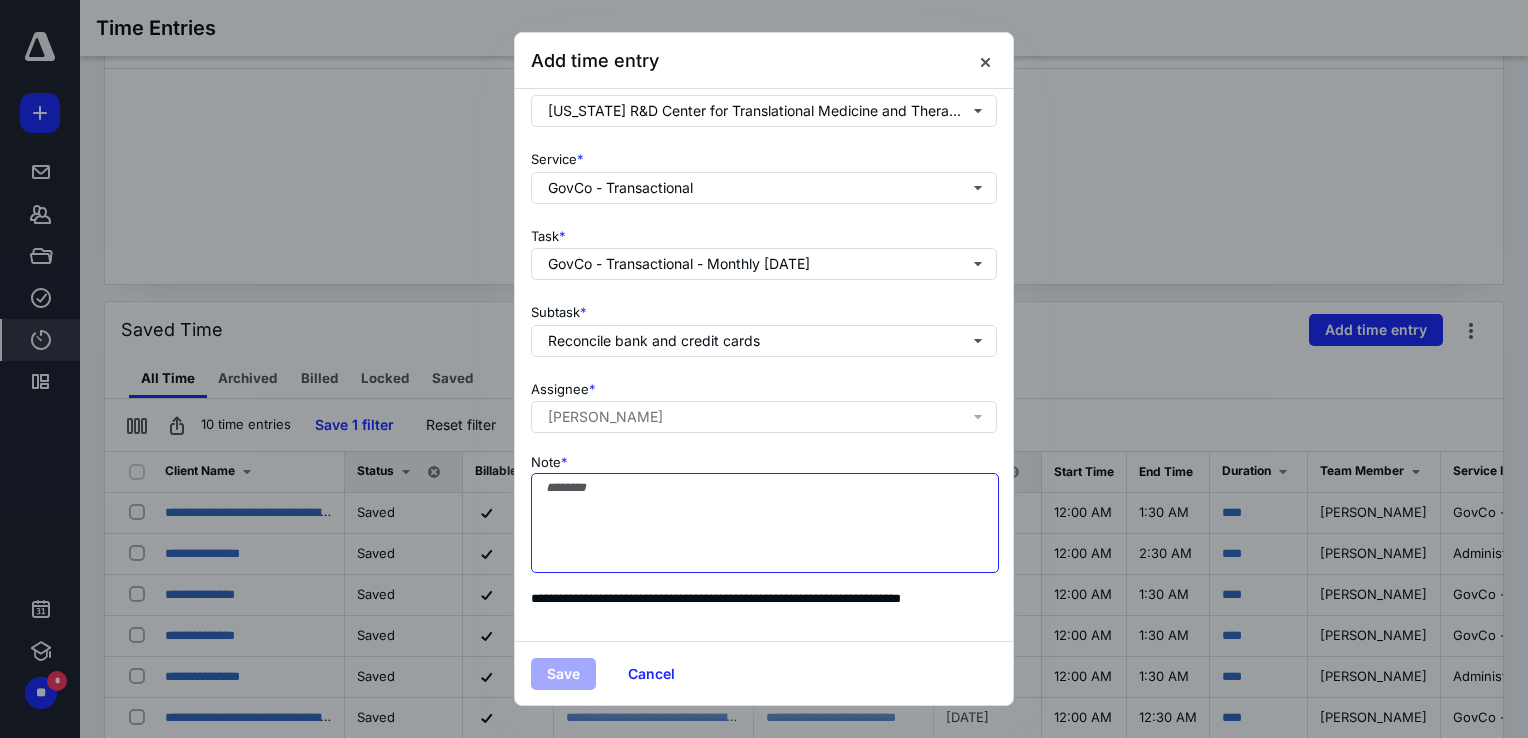 click on "Note *" at bounding box center (765, 523) 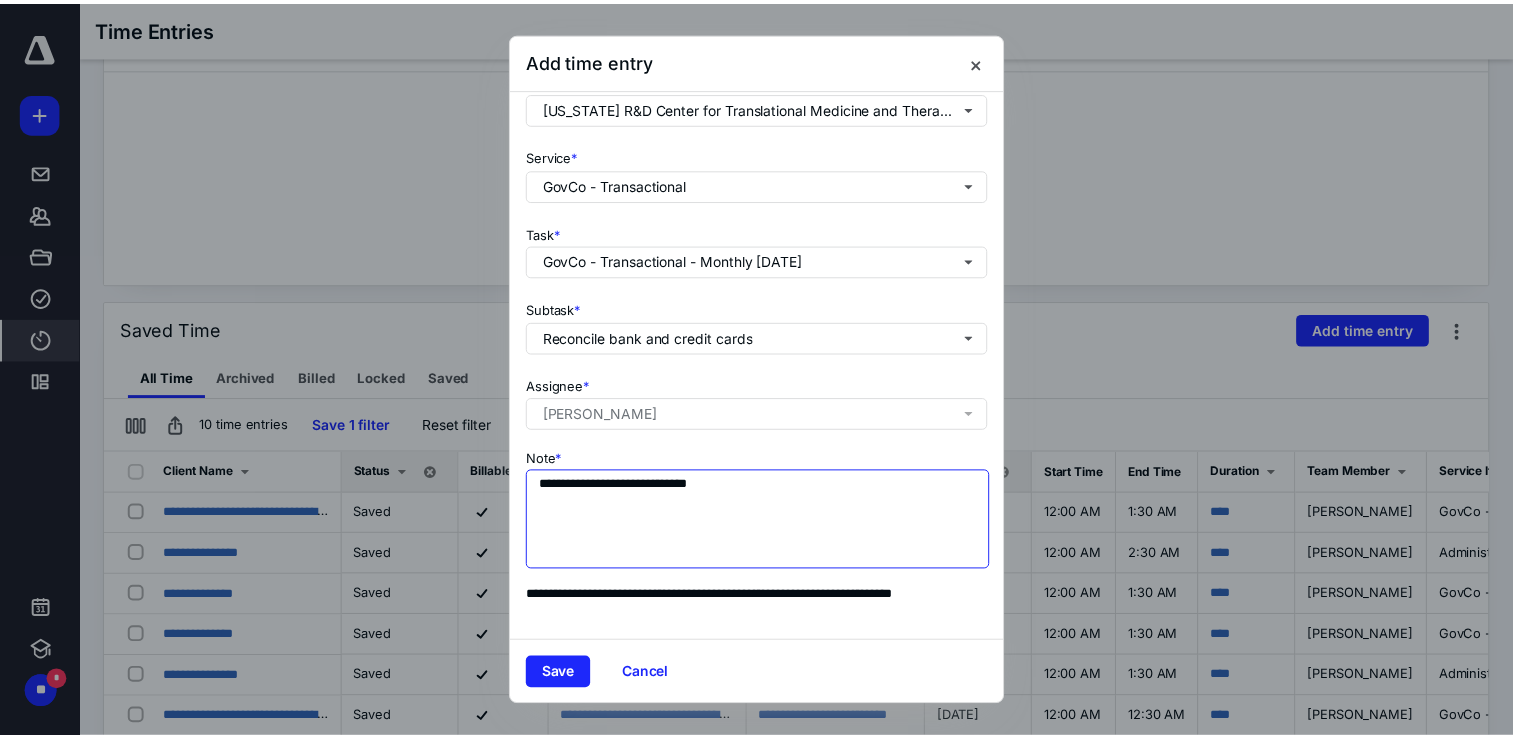 scroll, scrollTop: 217, scrollLeft: 0, axis: vertical 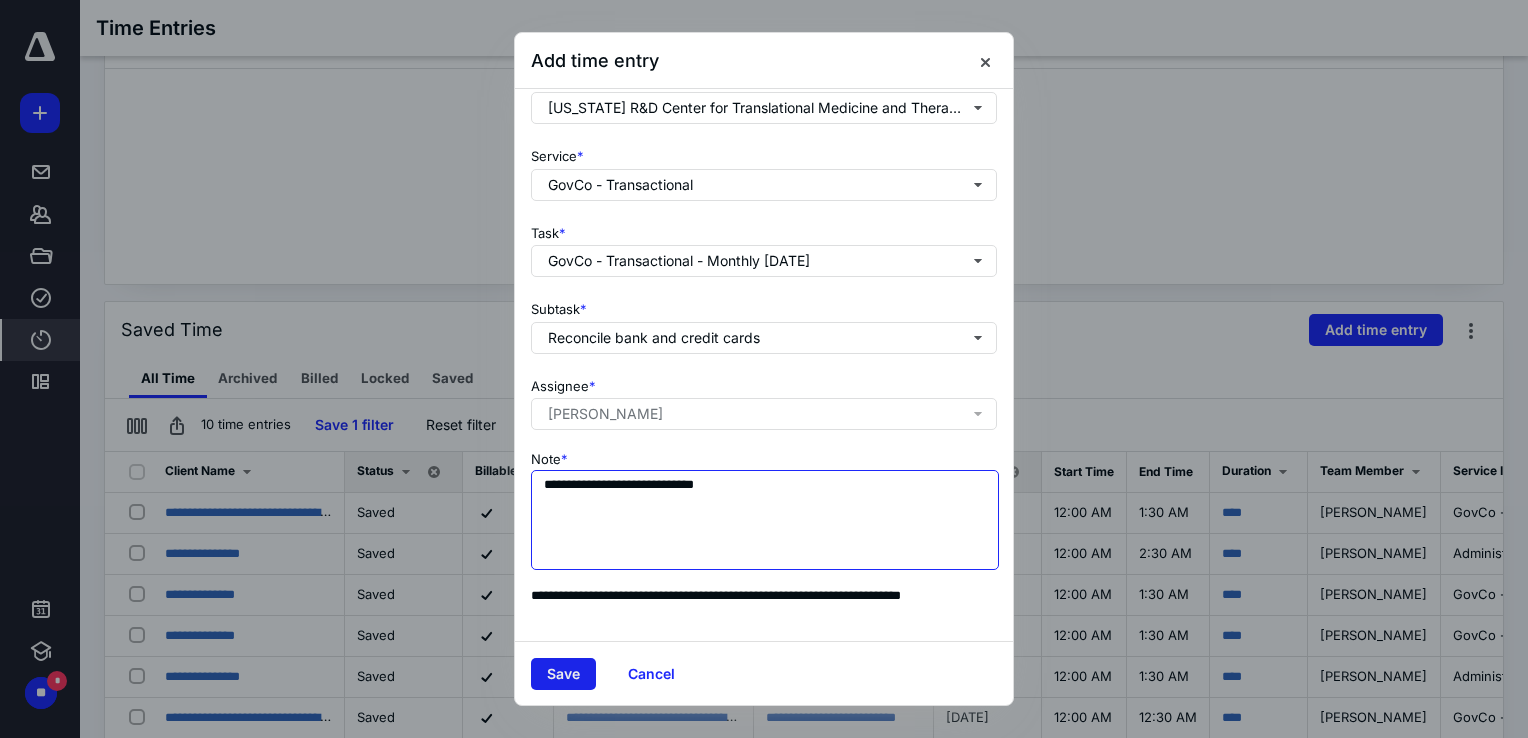 type on "**********" 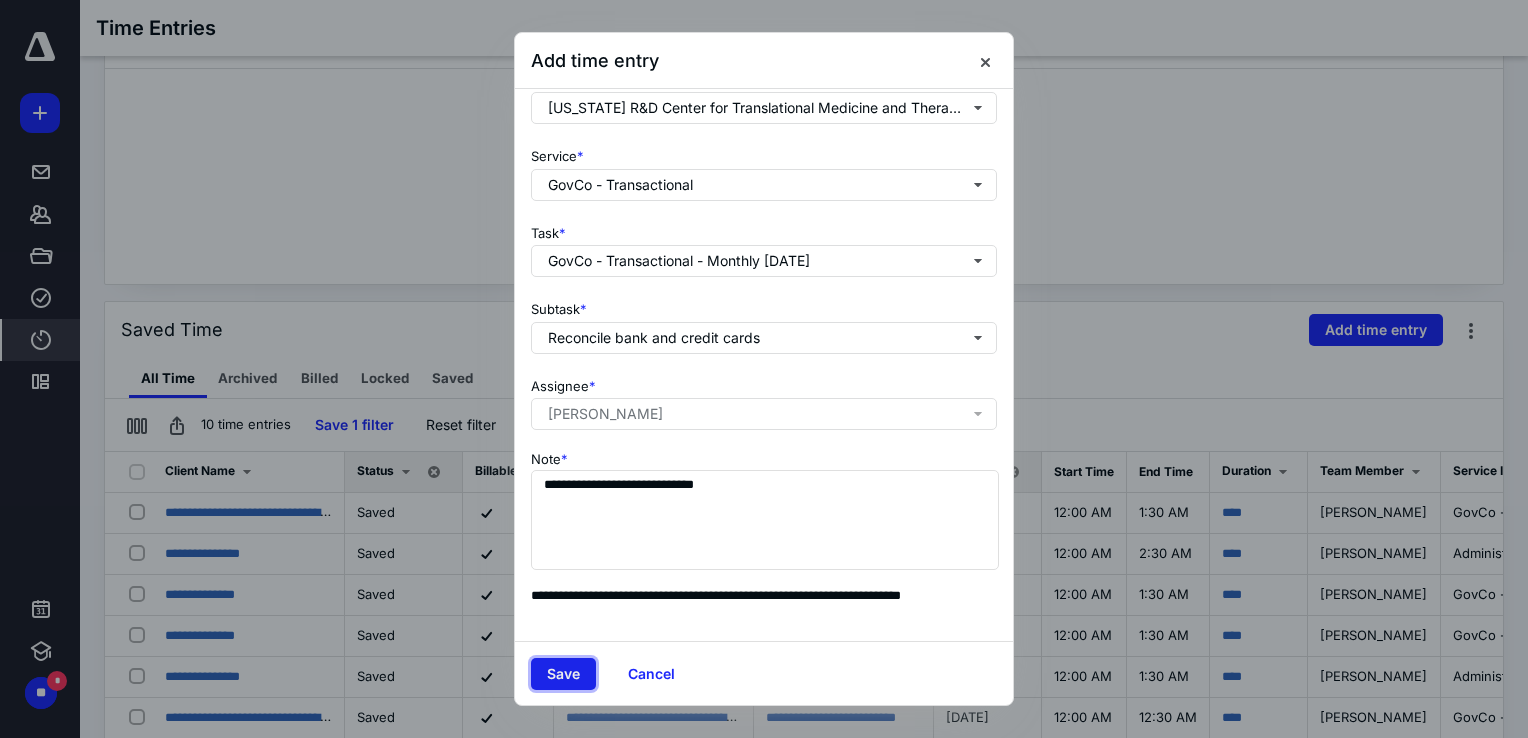 click on "Save" at bounding box center (563, 674) 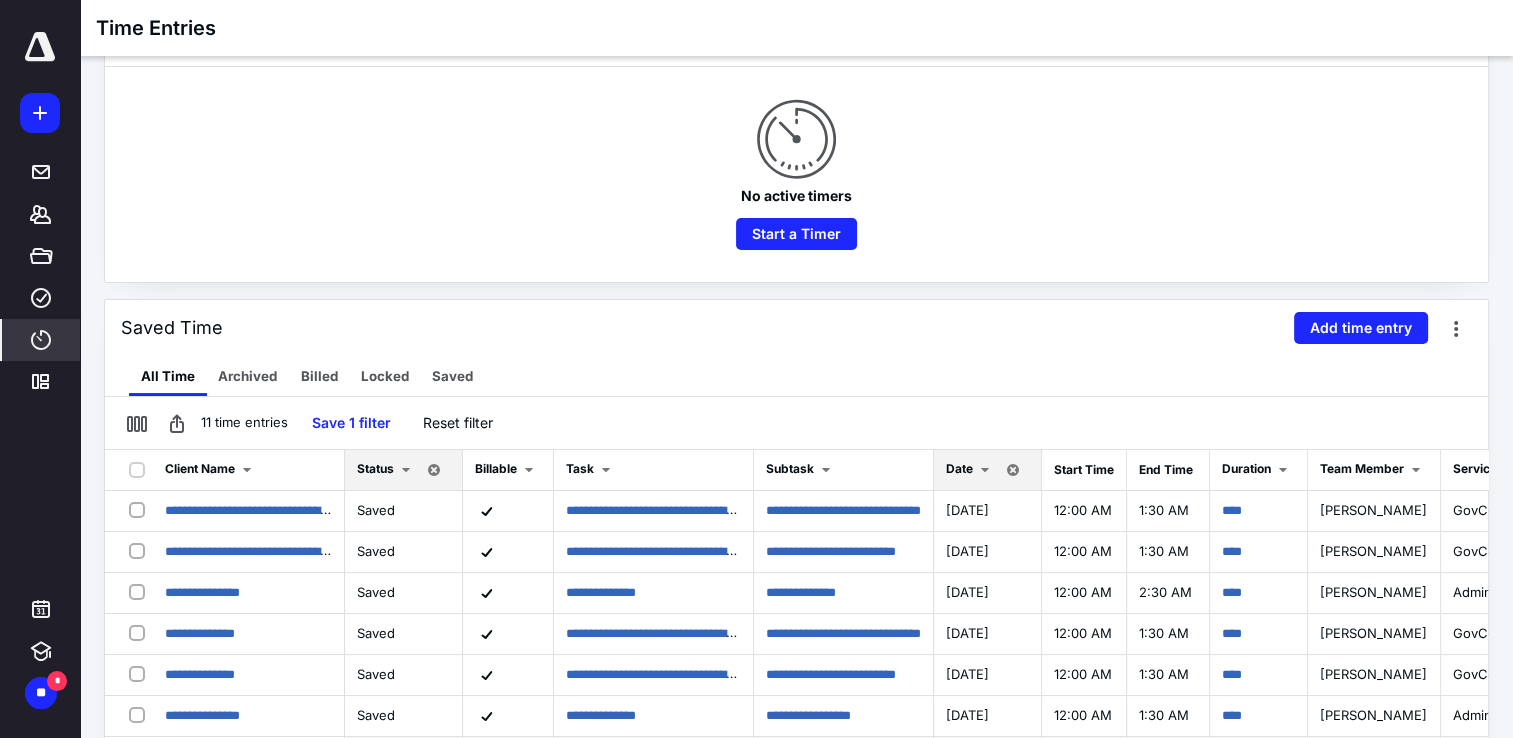 scroll, scrollTop: 0, scrollLeft: 0, axis: both 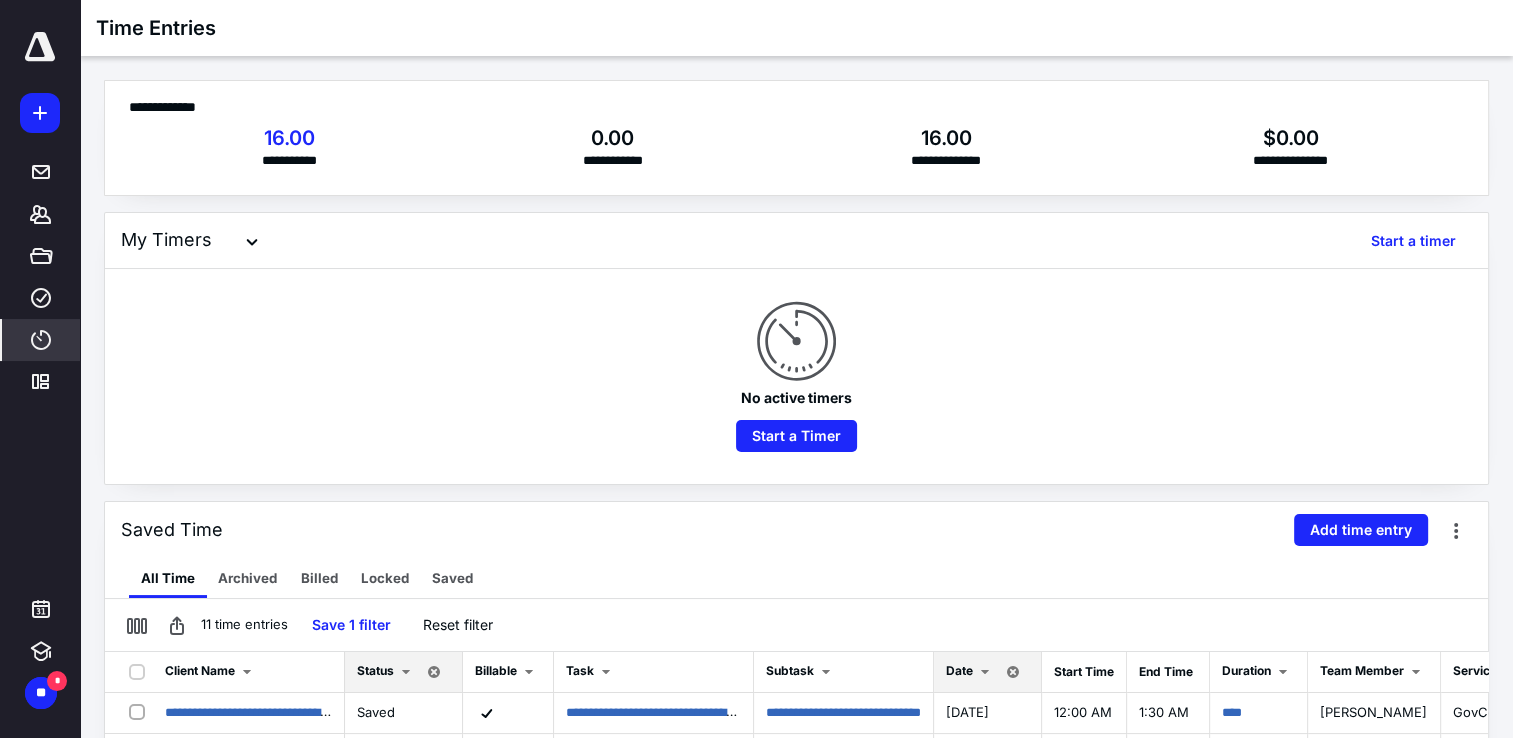click at bounding box center (796, 341) 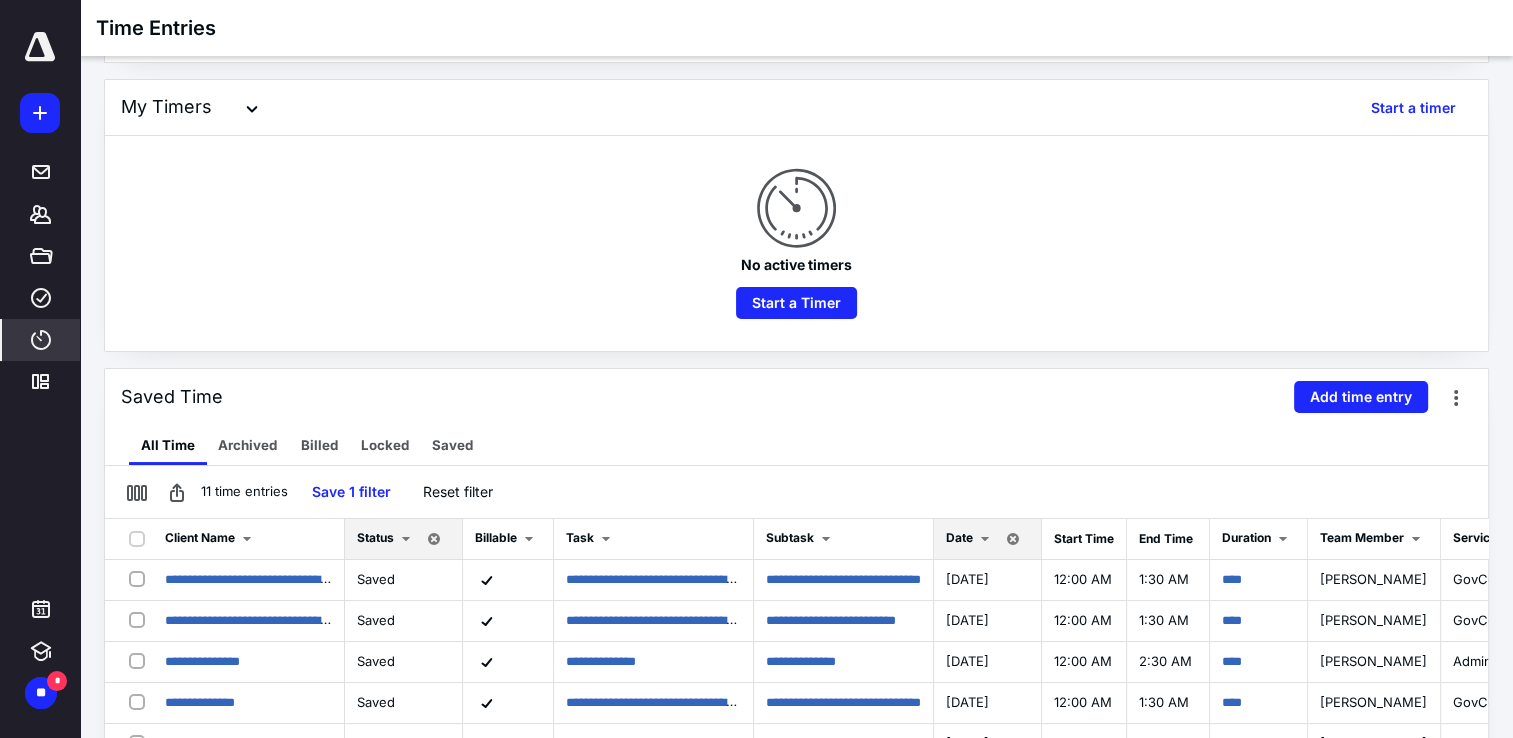 scroll, scrollTop: 0, scrollLeft: 0, axis: both 